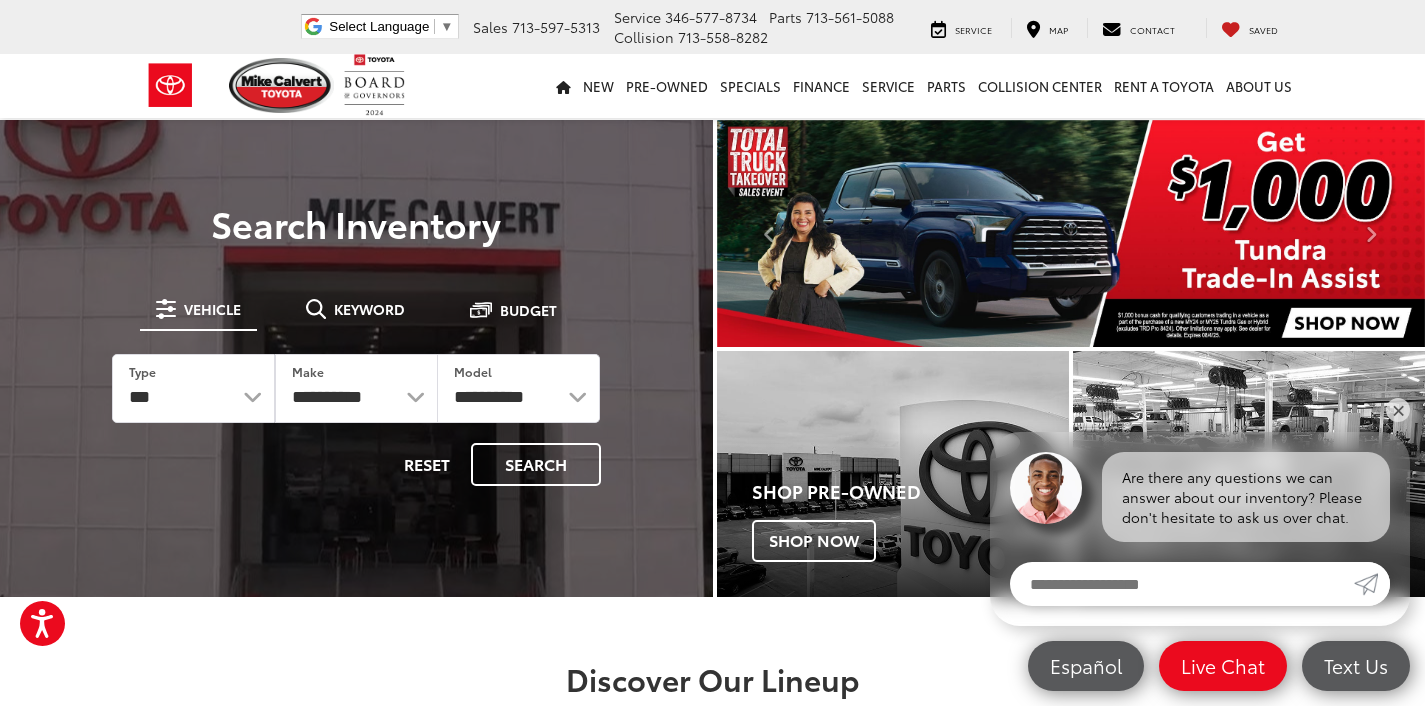 scroll, scrollTop: 0, scrollLeft: 0, axis: both 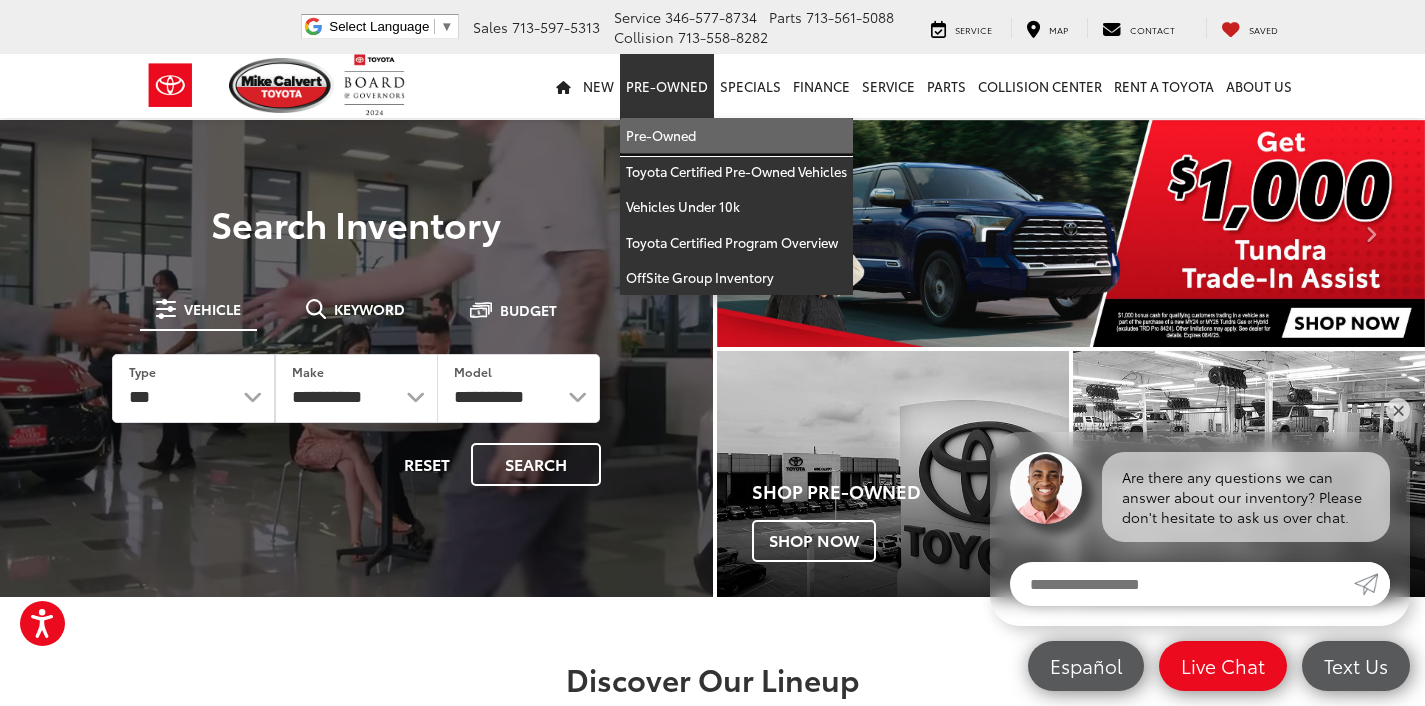 click on "Pre-Owned" at bounding box center [736, 136] 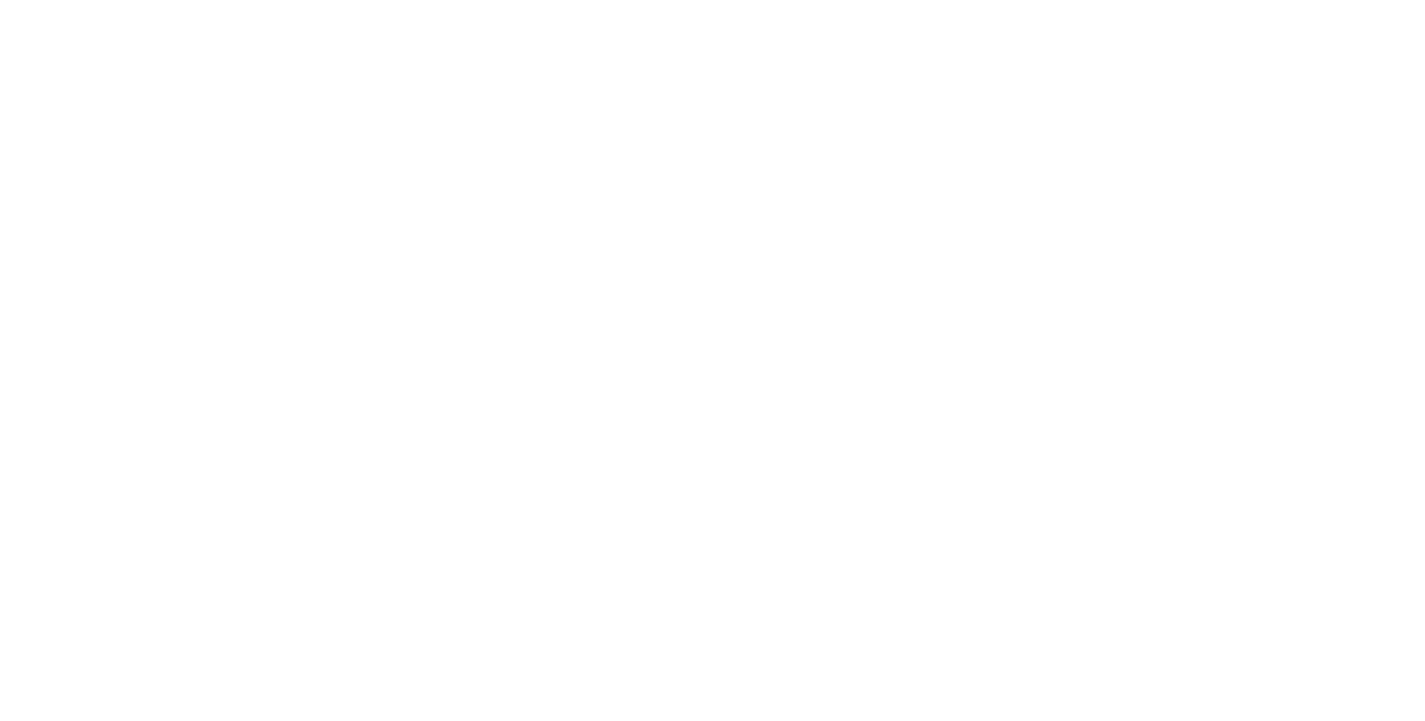 scroll, scrollTop: 0, scrollLeft: 0, axis: both 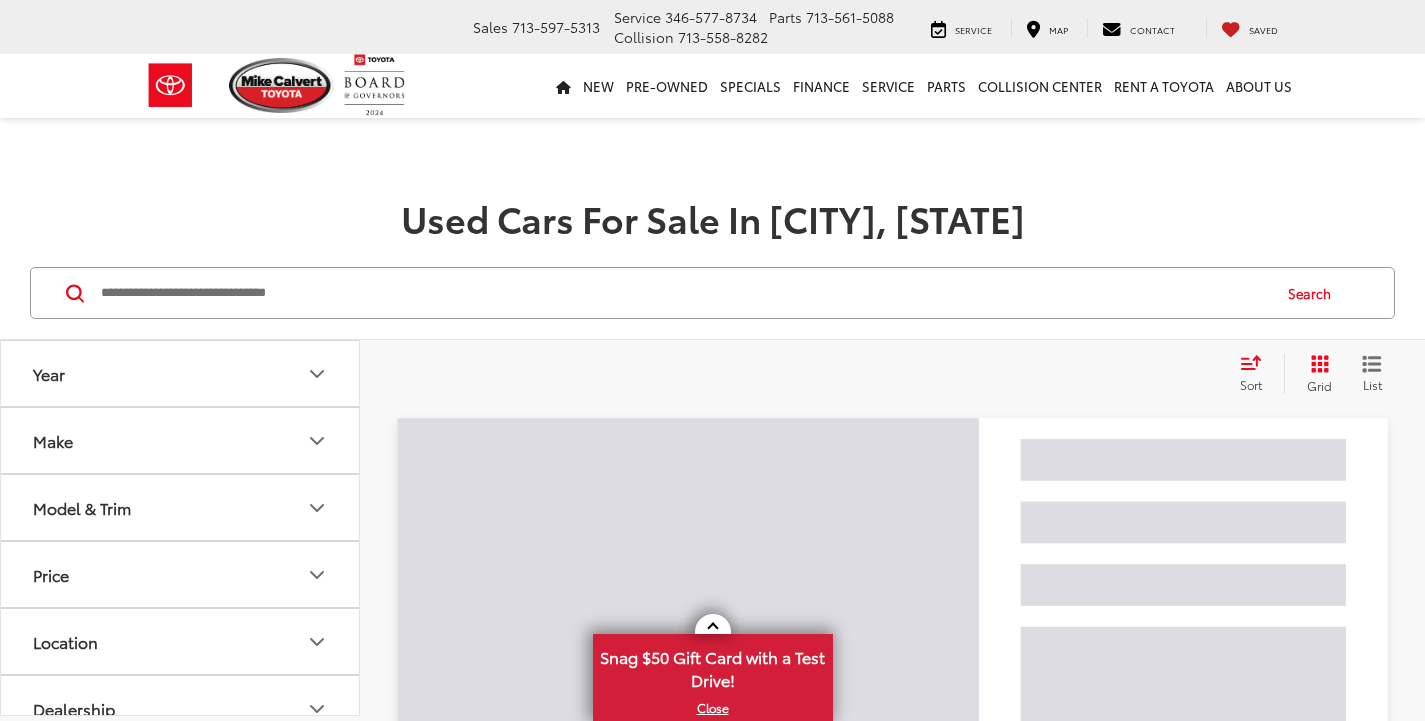 click at bounding box center [684, 293] 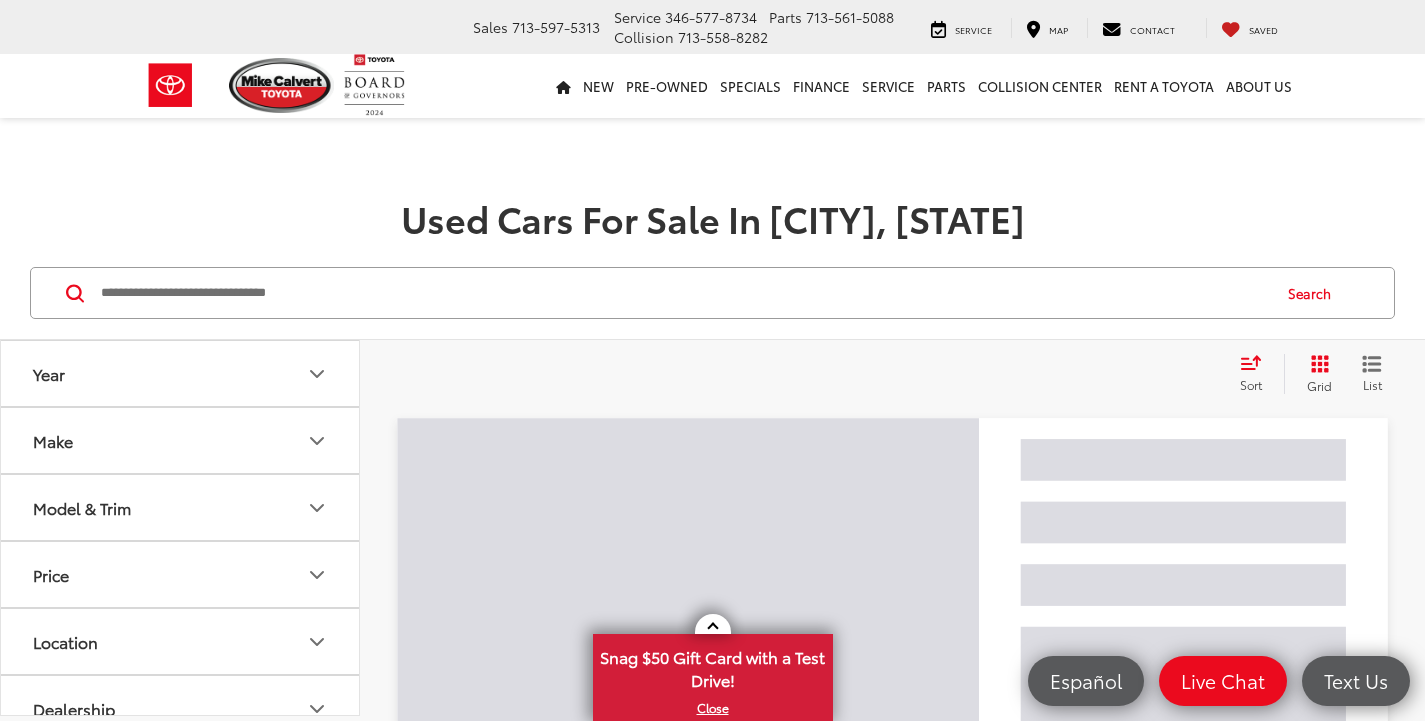 scroll, scrollTop: 0, scrollLeft: 0, axis: both 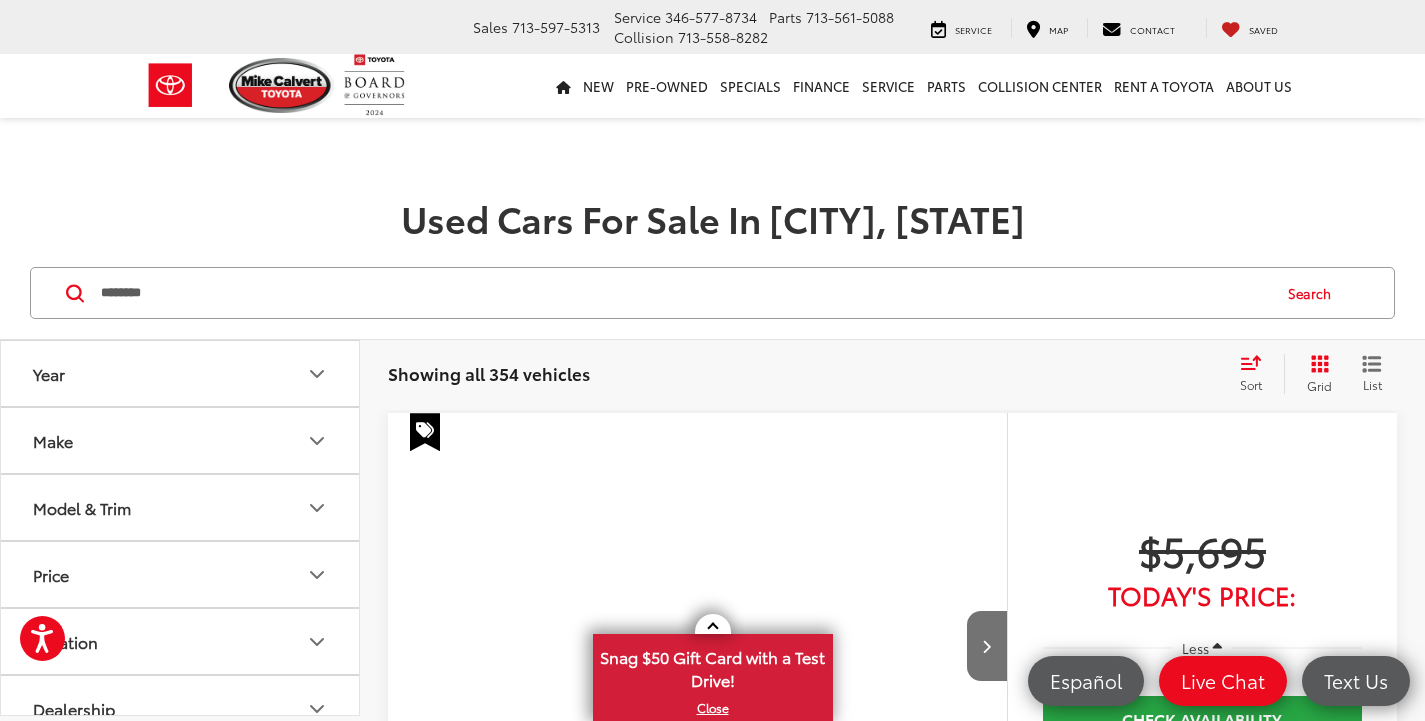 type on "********" 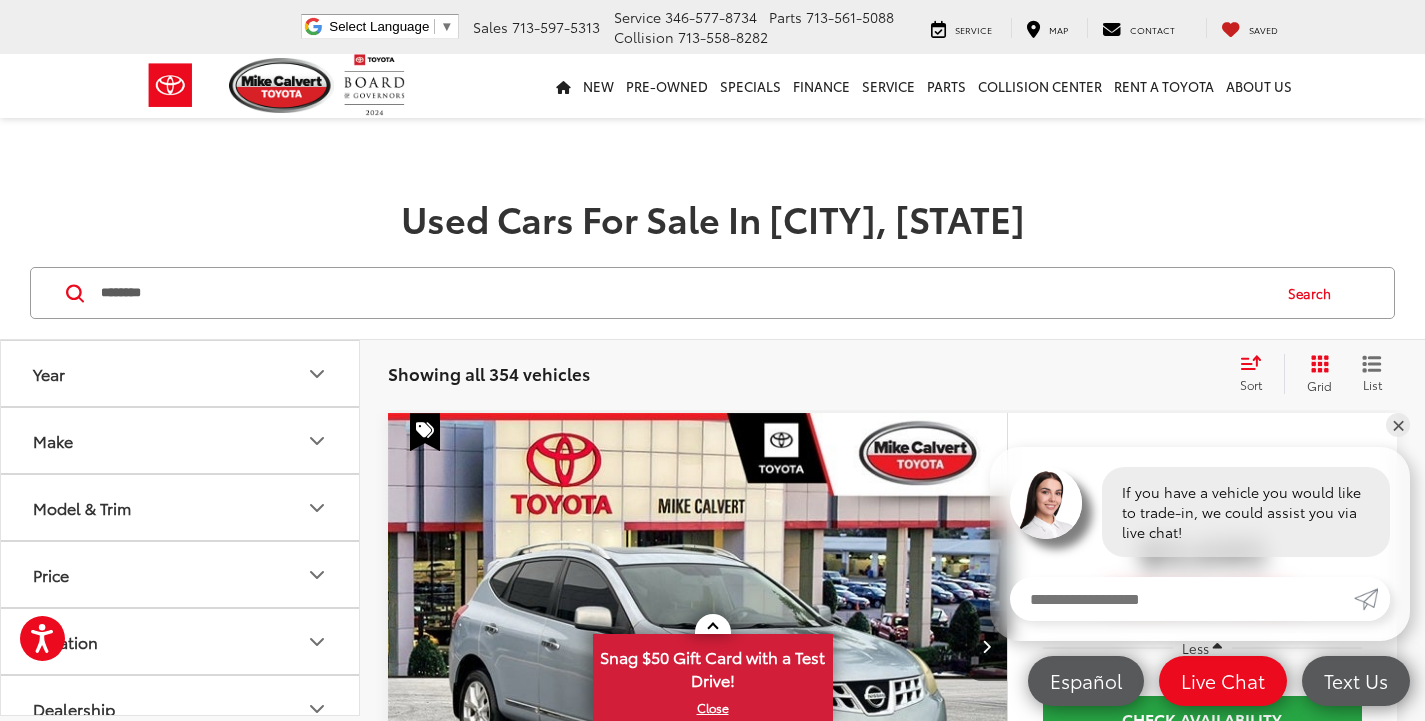 scroll, scrollTop: 0, scrollLeft: 0, axis: both 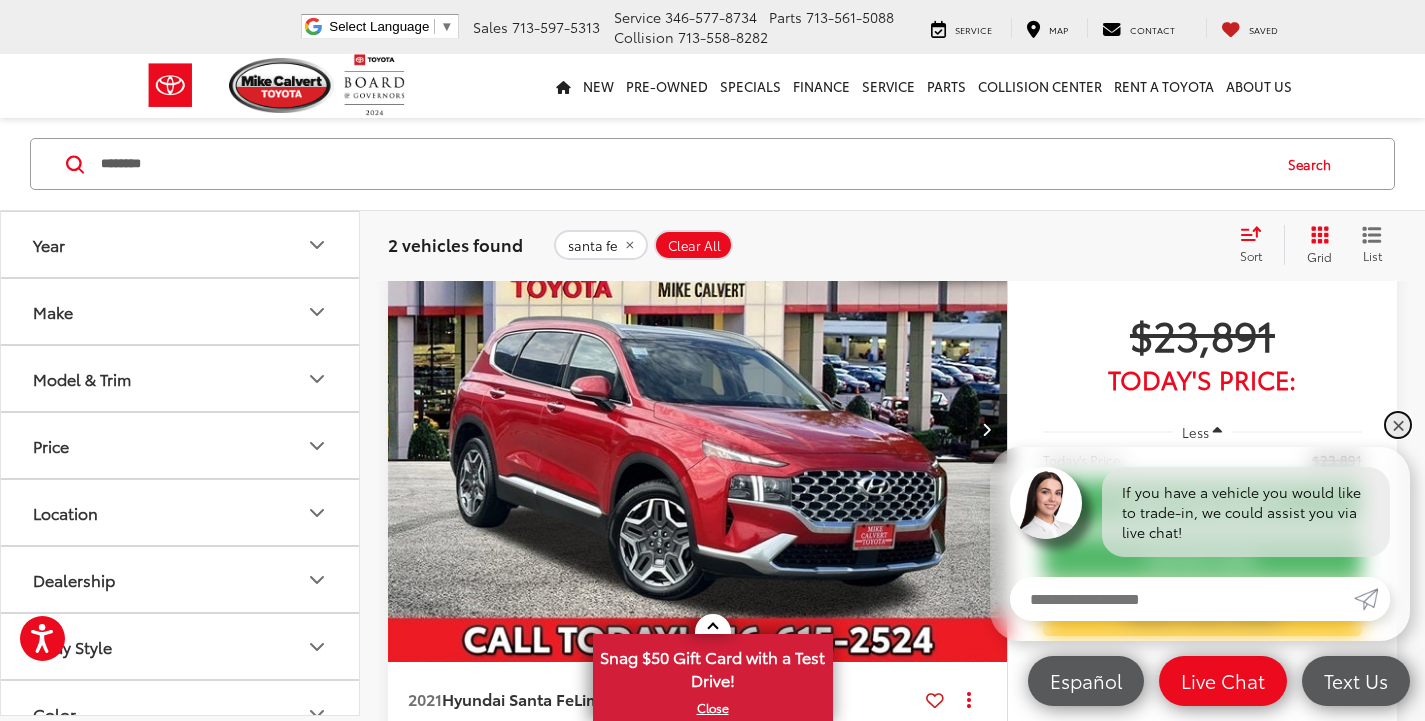 click on "✕" at bounding box center (1398, 425) 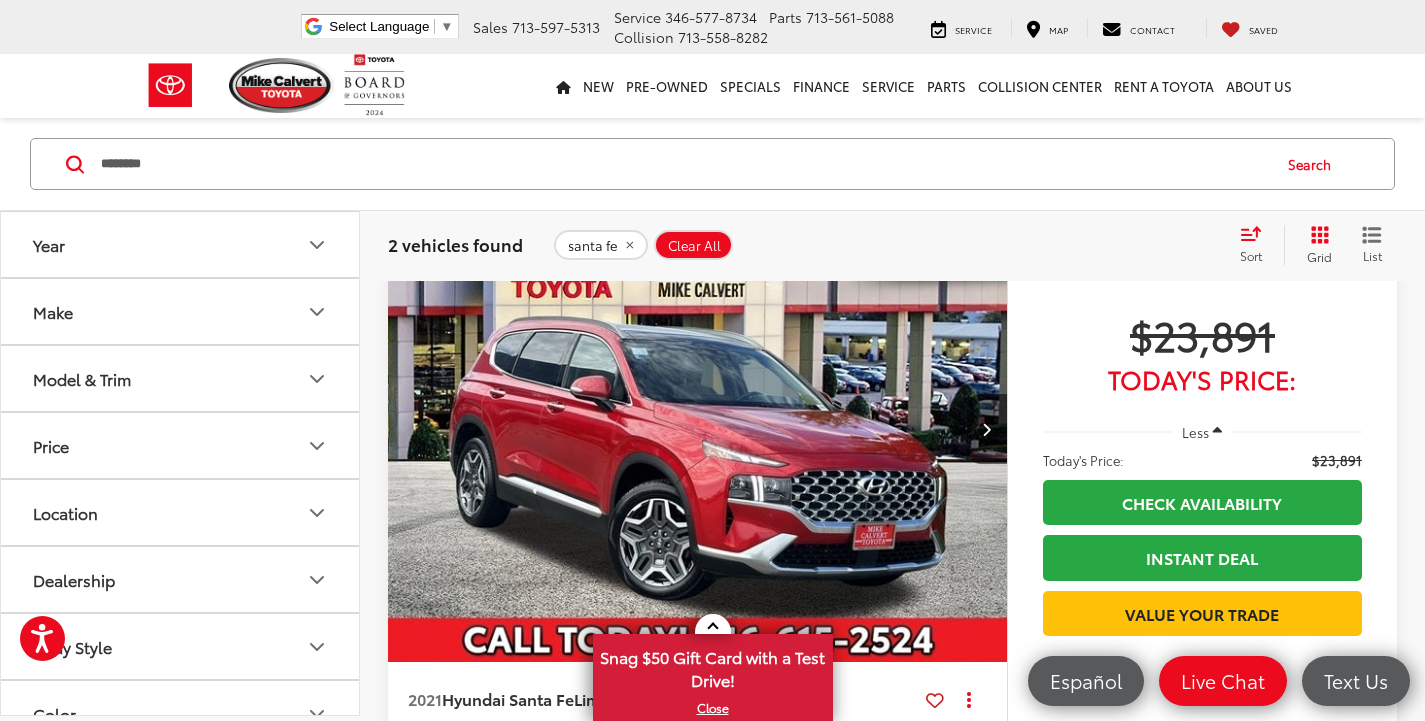 scroll, scrollTop: 972, scrollLeft: 0, axis: vertical 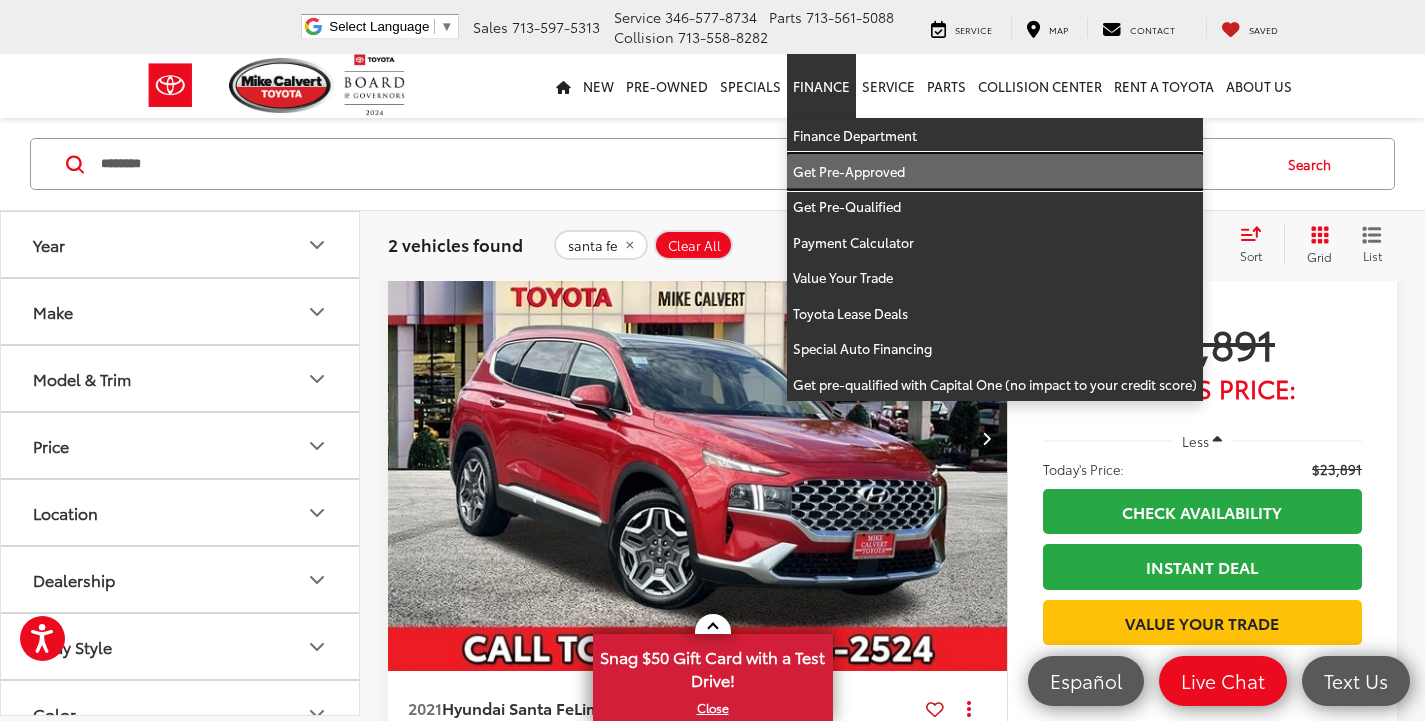 click on "Get Pre-Approved" at bounding box center (995, 172) 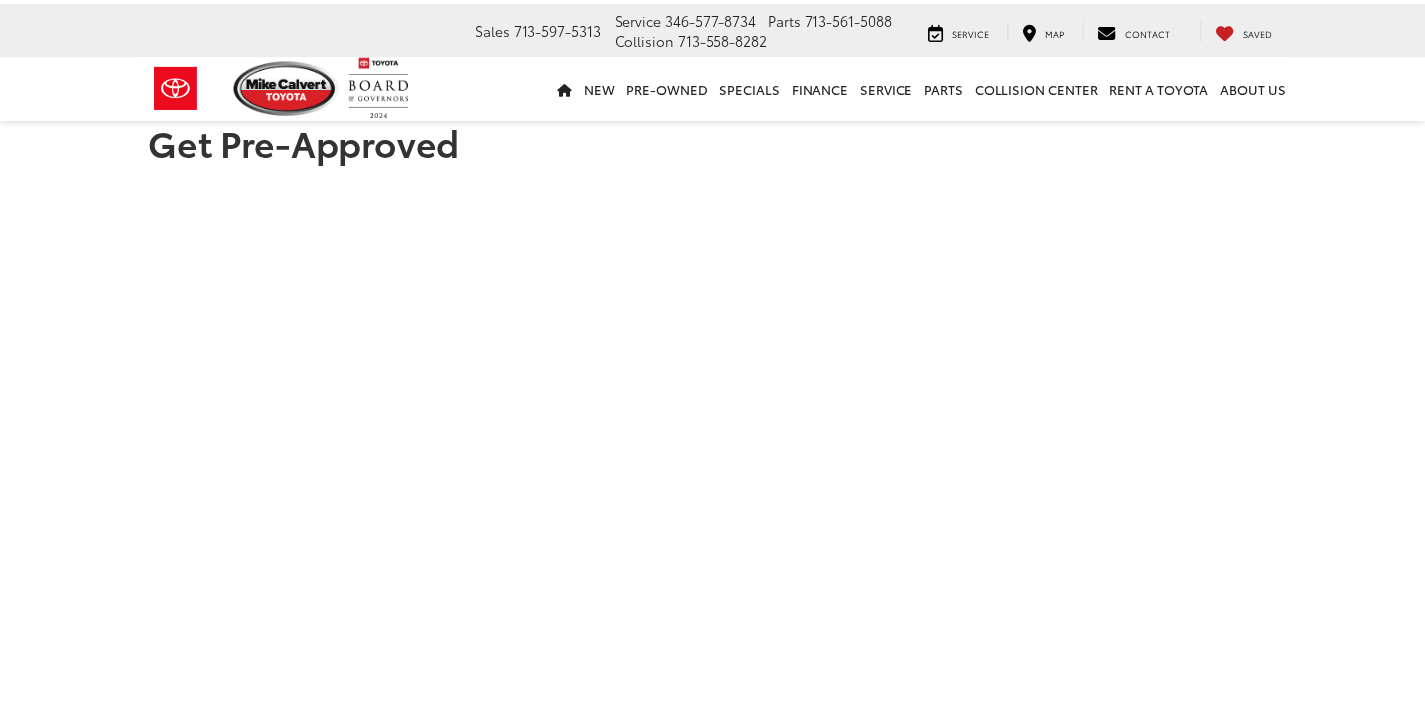 scroll, scrollTop: 0, scrollLeft: 0, axis: both 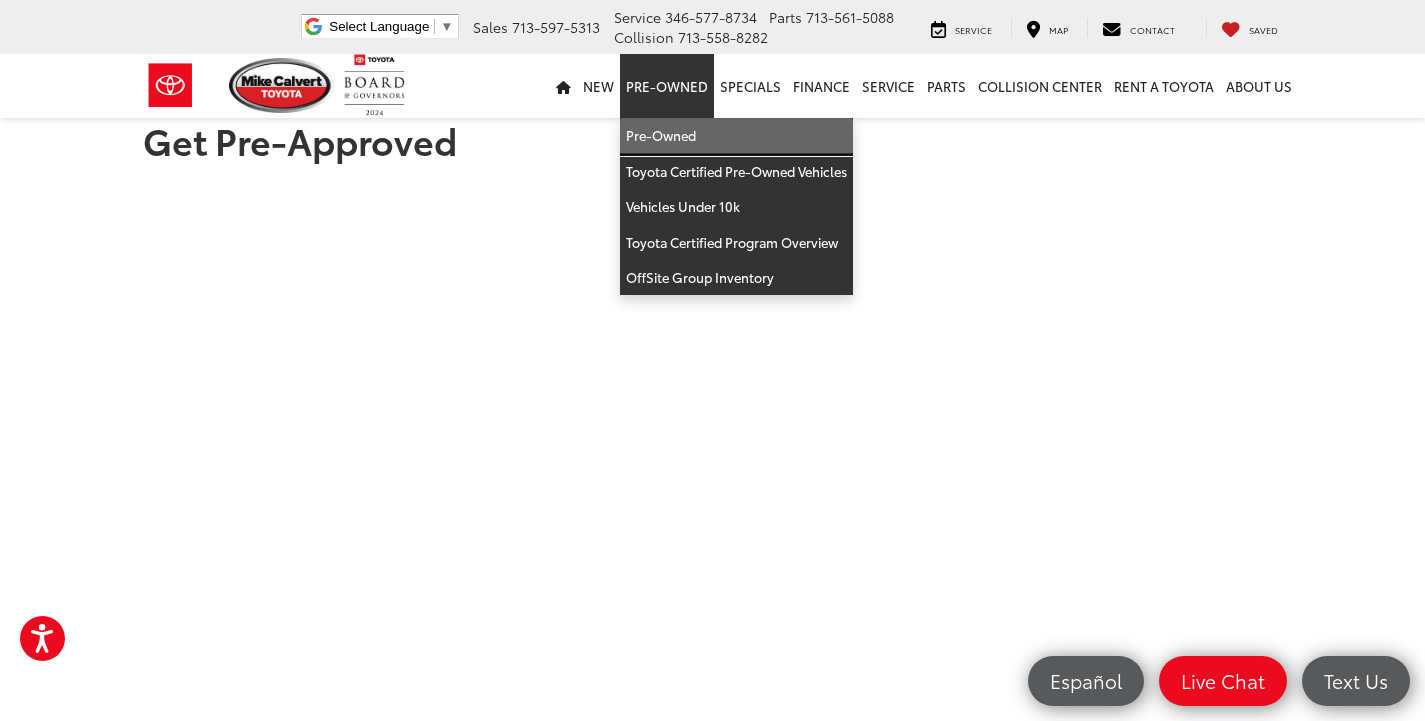 click on "Pre-Owned" at bounding box center [736, 136] 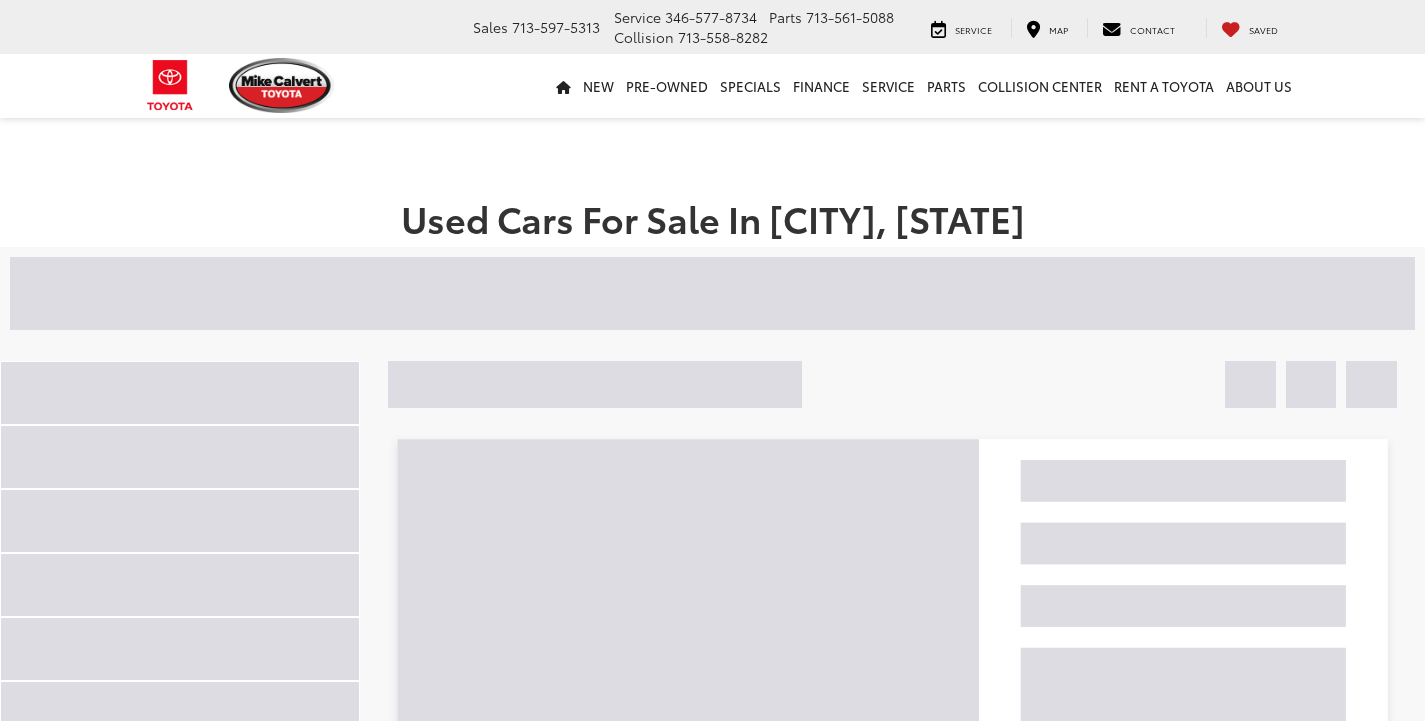 scroll, scrollTop: 0, scrollLeft: 0, axis: both 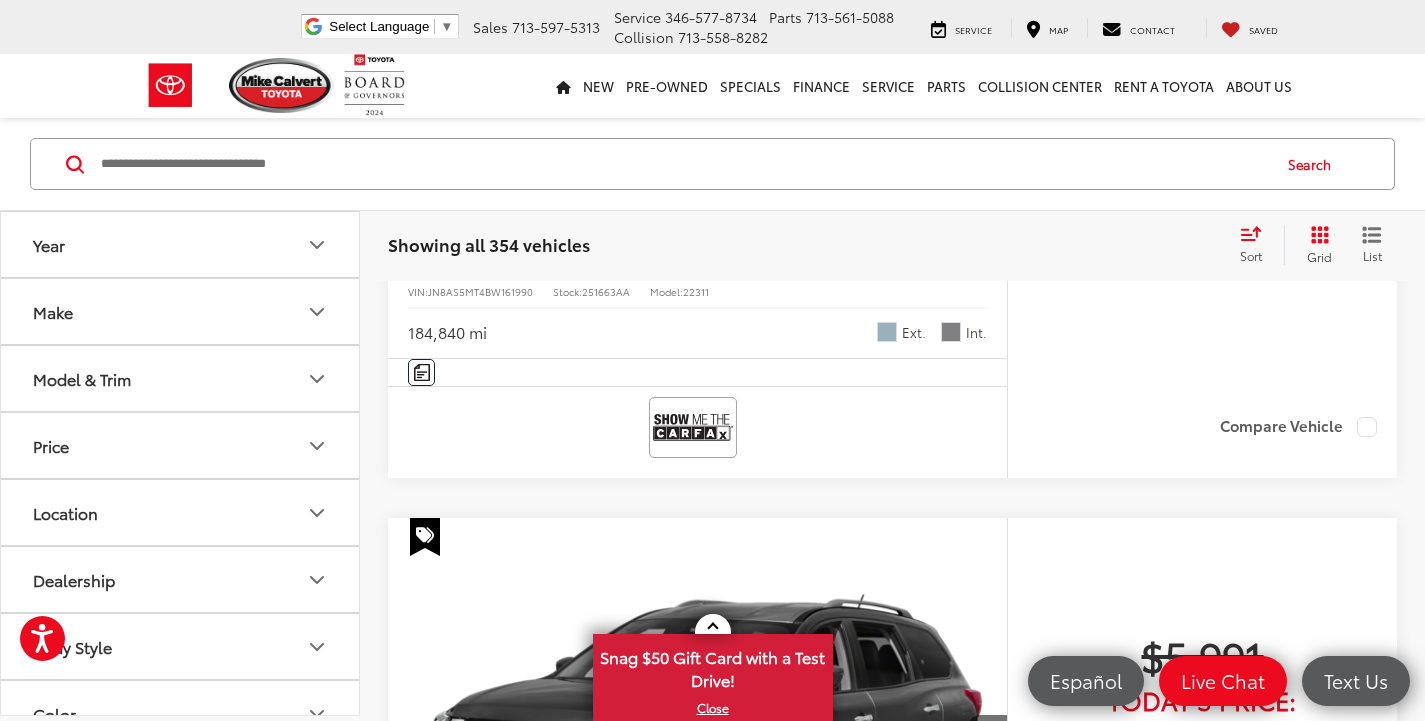 drag, startPoint x: 146, startPoint y: 617, endPoint x: 361, endPoint y: 335, distance: 354.61105 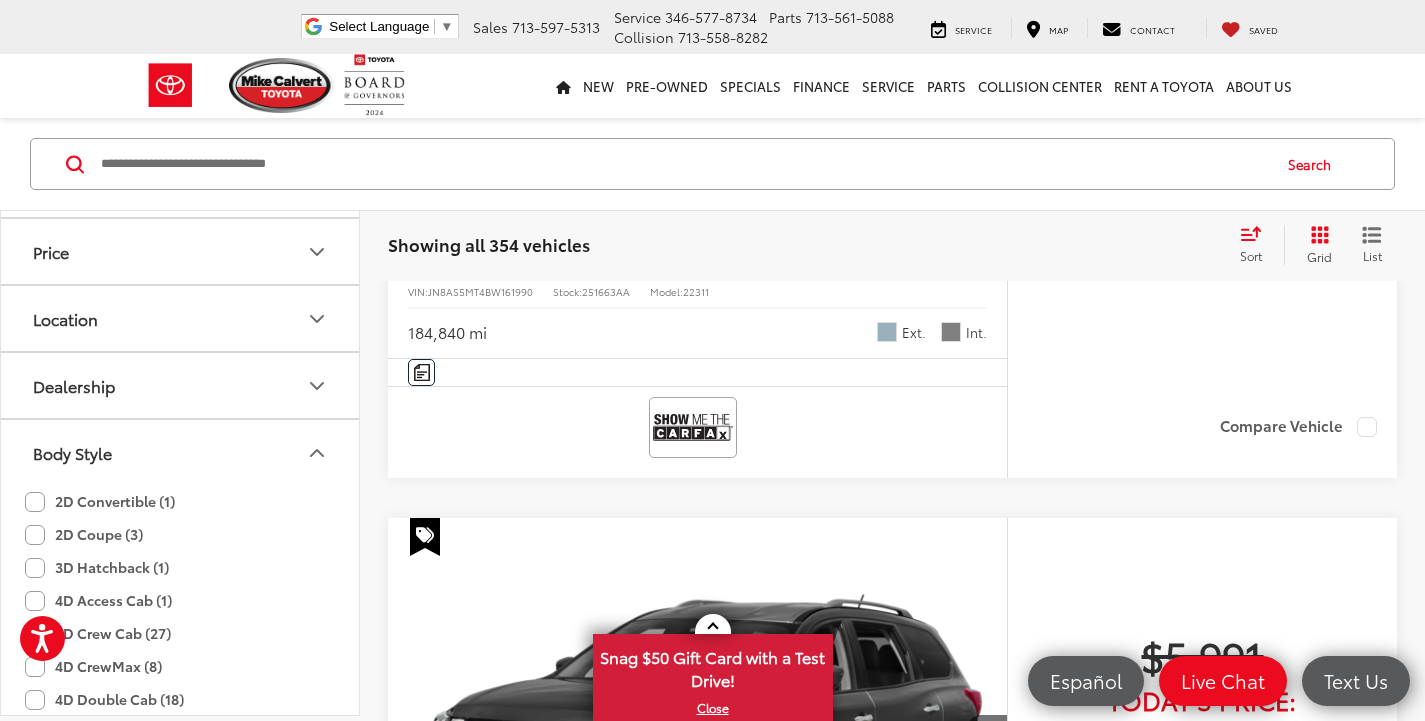 scroll, scrollTop: 233, scrollLeft: 0, axis: vertical 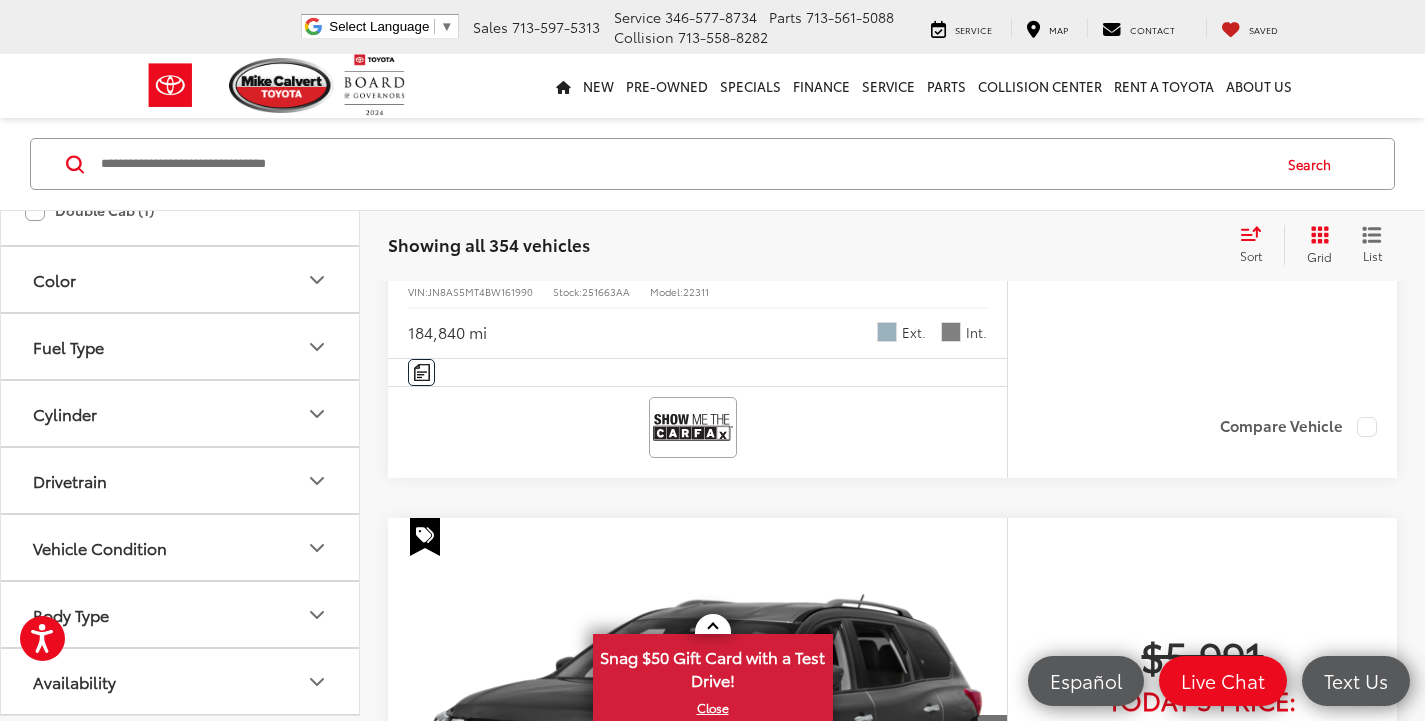 drag, startPoint x: 244, startPoint y: 615, endPoint x: 274, endPoint y: 612, distance: 30.149628 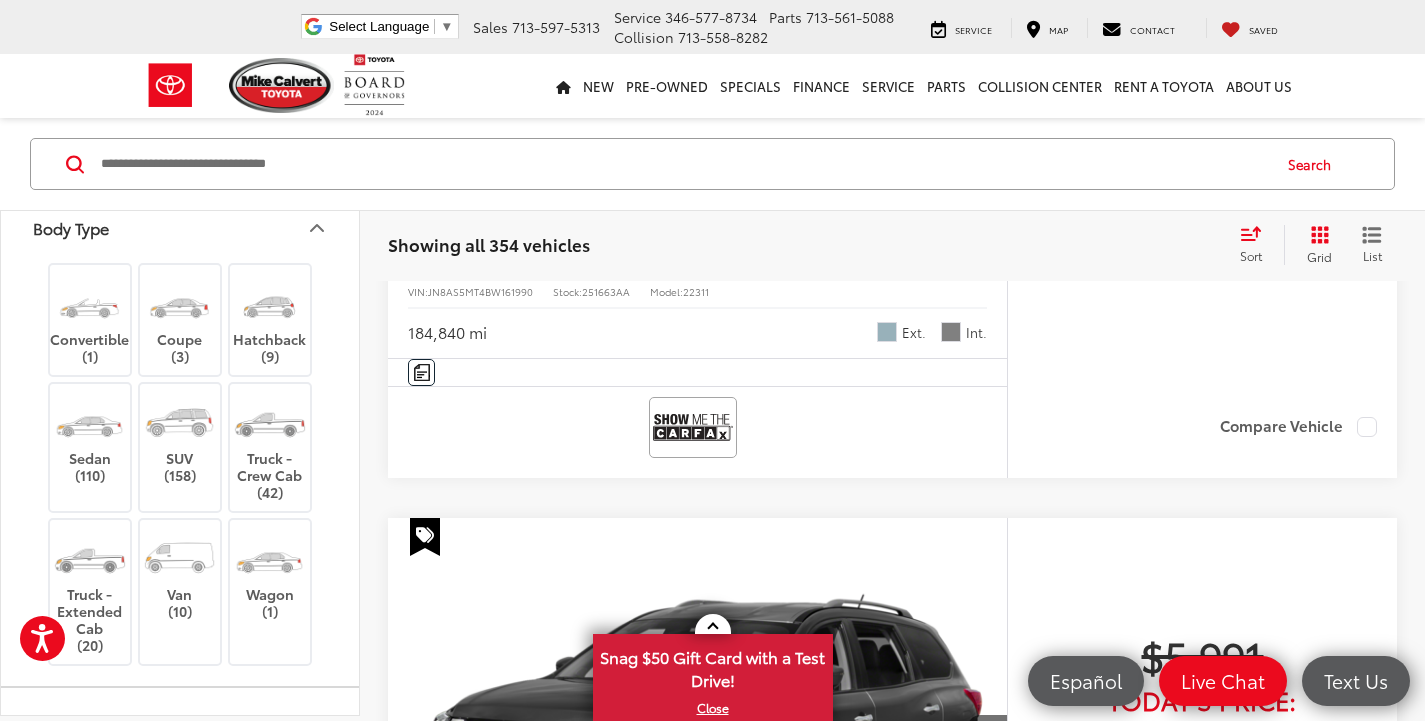 scroll, scrollTop: 1373, scrollLeft: 0, axis: vertical 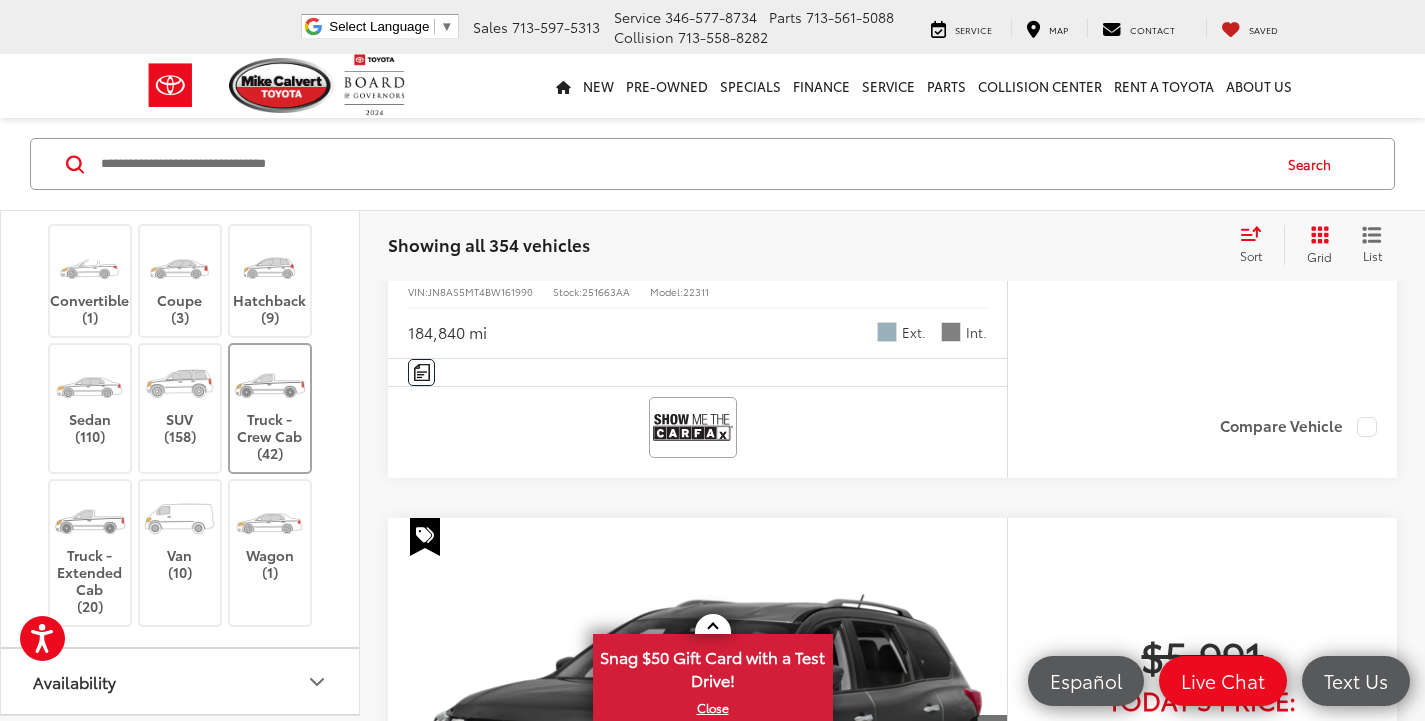 click on "SUV   (158)" at bounding box center (180, 400) 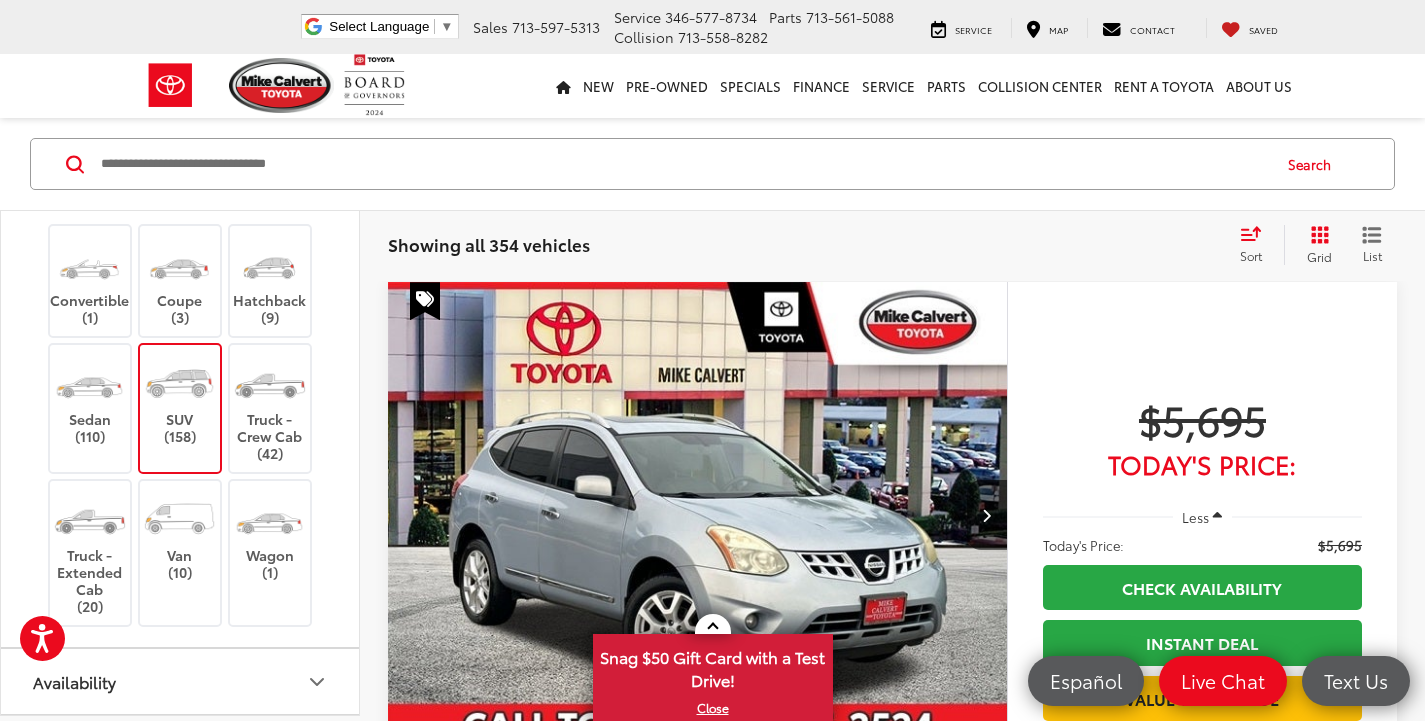 scroll, scrollTop: 129, scrollLeft: 0, axis: vertical 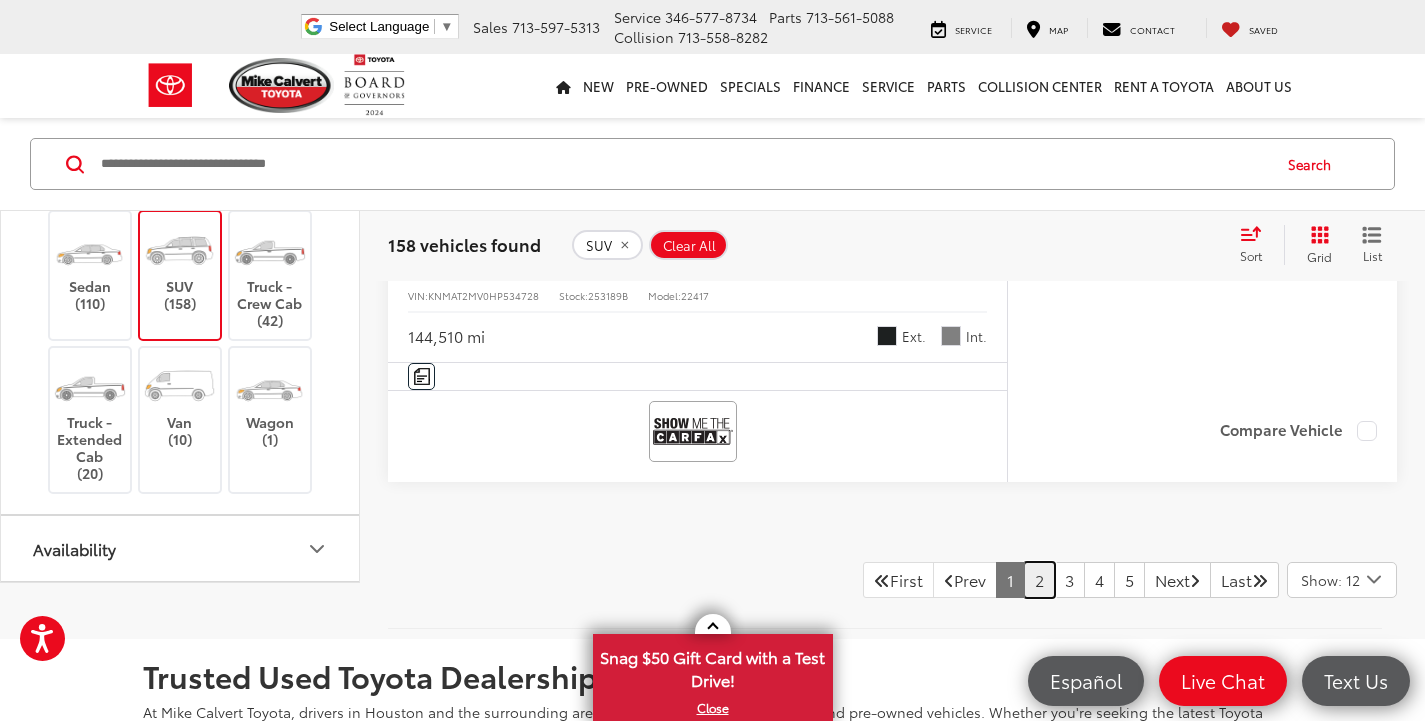 click on "2" at bounding box center (1039, 580) 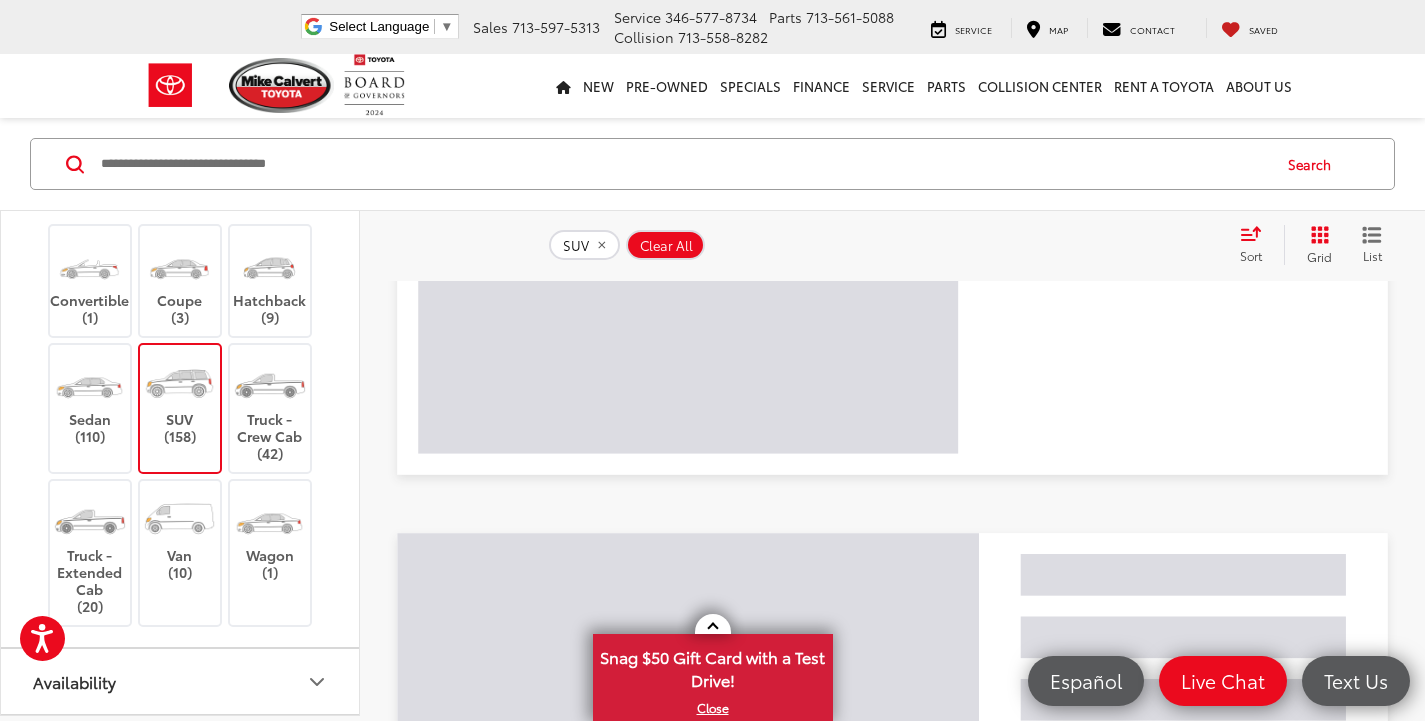 scroll, scrollTop: 129, scrollLeft: 0, axis: vertical 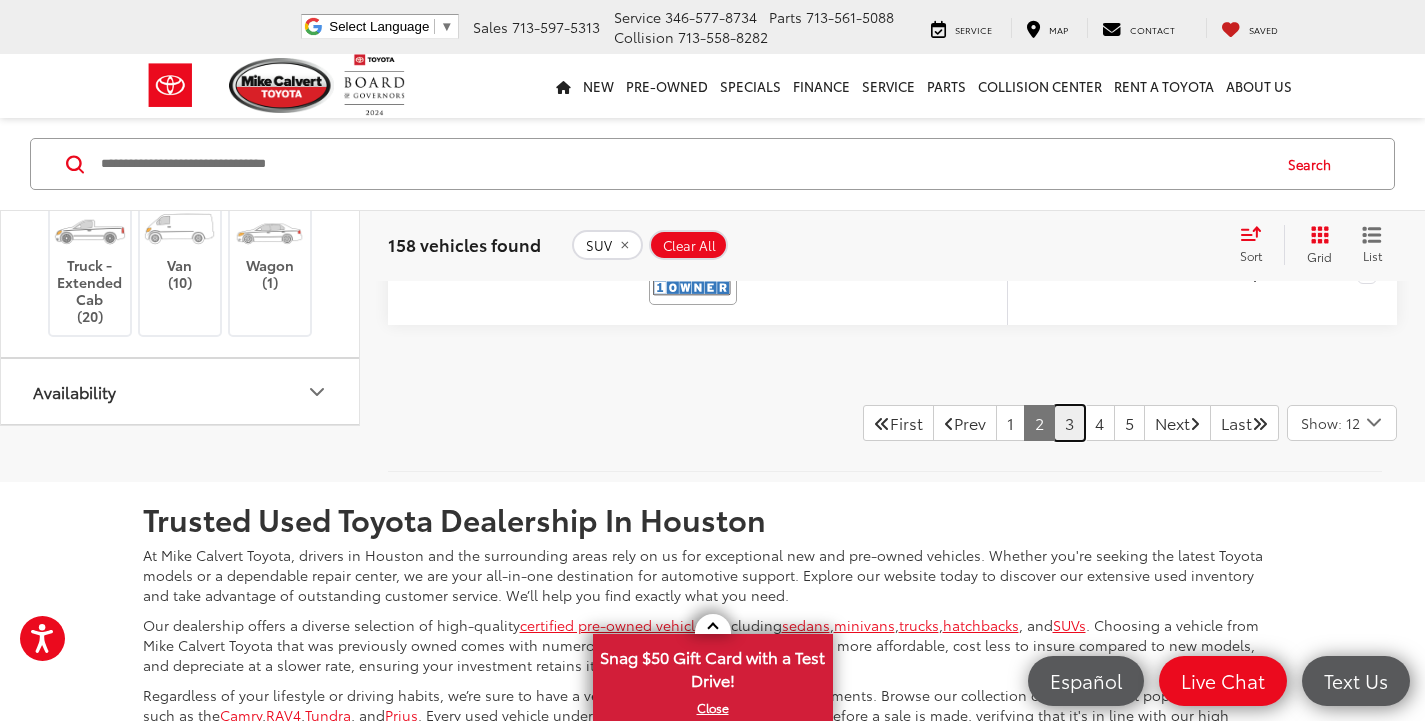 click on "3" at bounding box center (1069, 423) 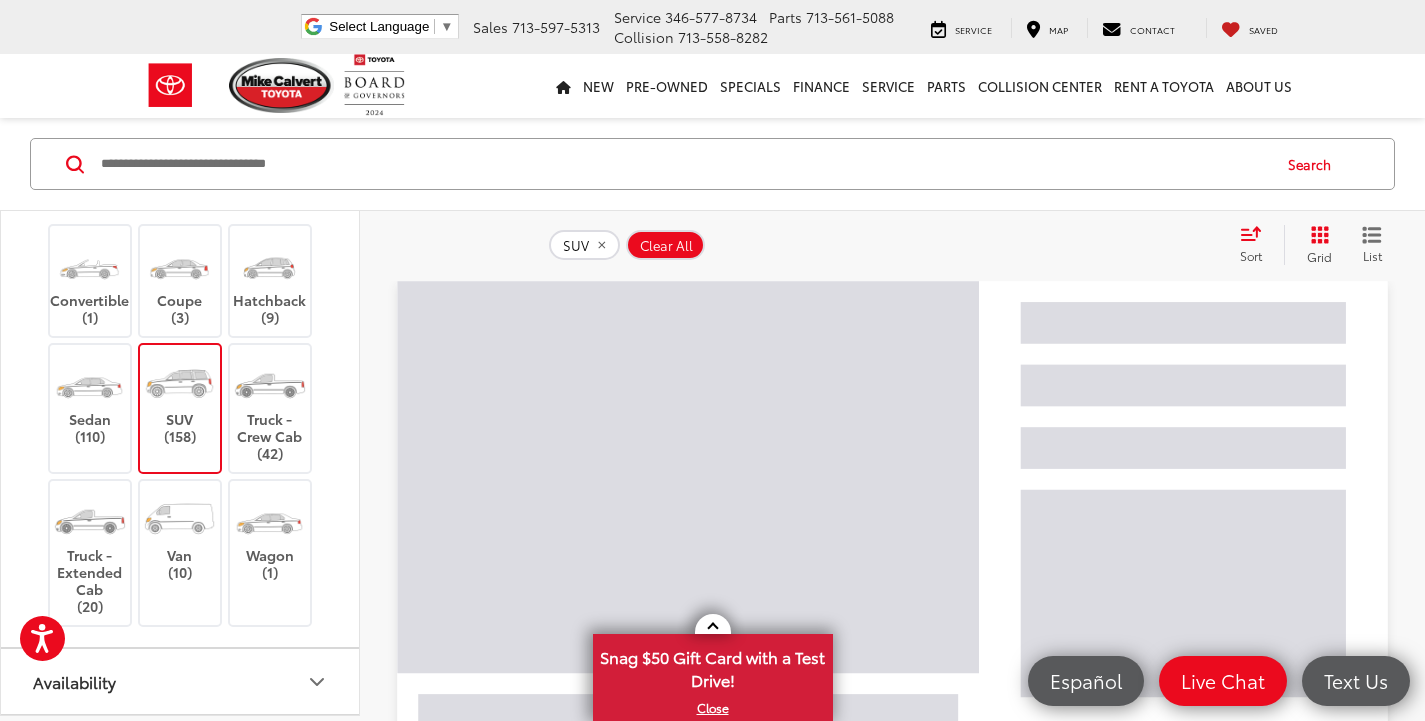 scroll, scrollTop: 129, scrollLeft: 0, axis: vertical 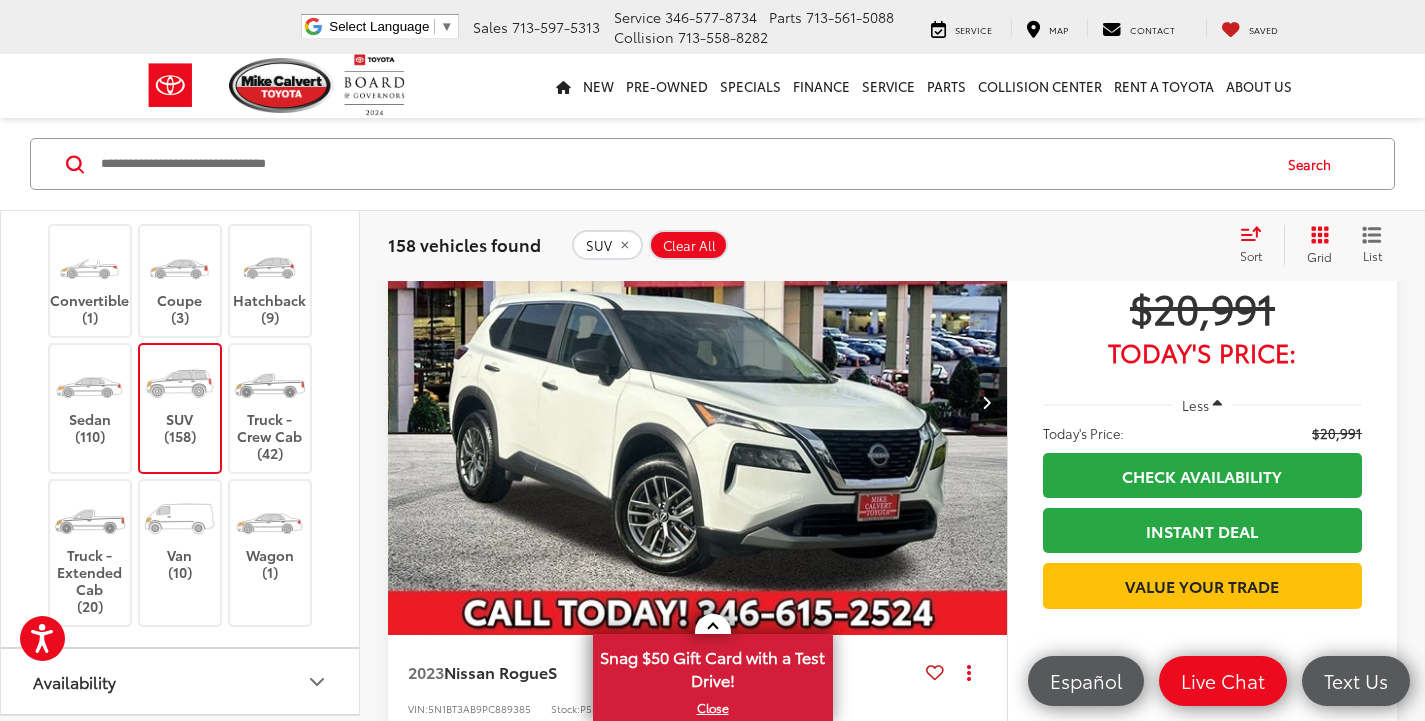 click at bounding box center (698, 403) 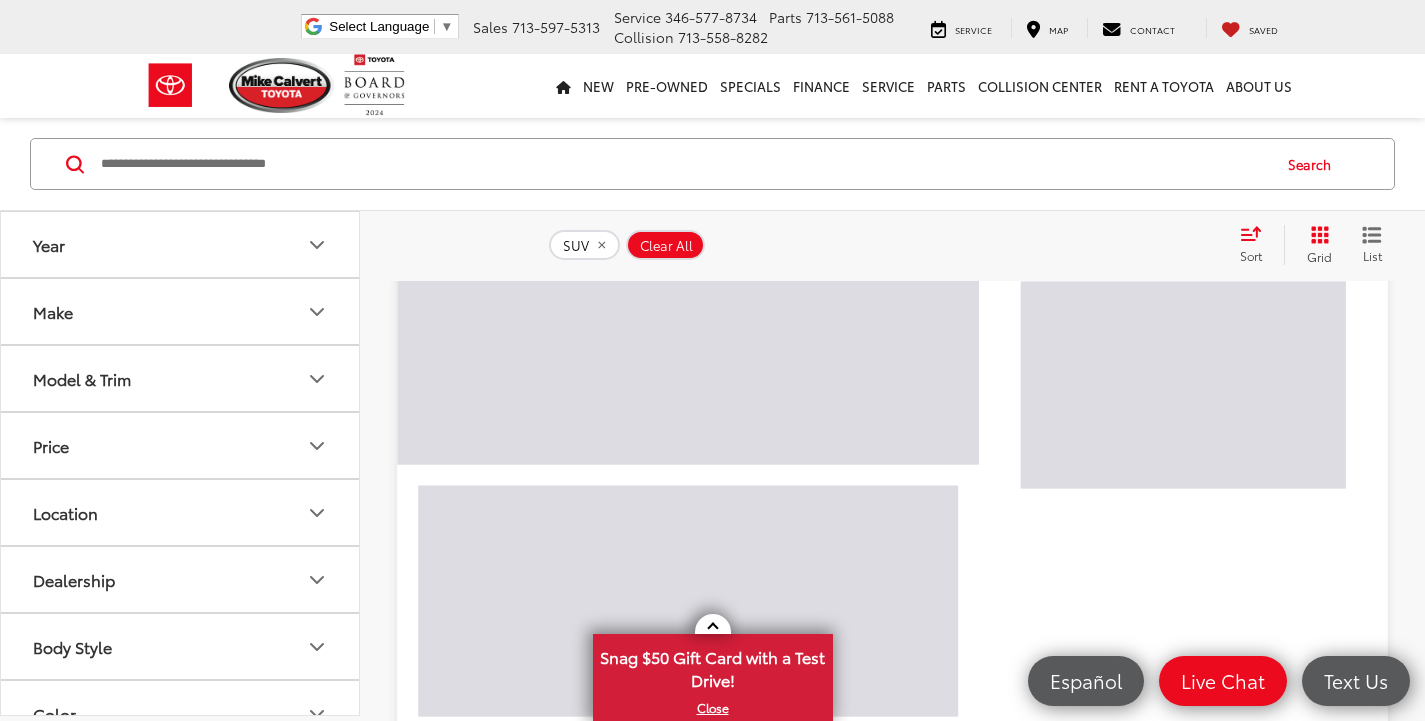 scroll, scrollTop: 2517, scrollLeft: 0, axis: vertical 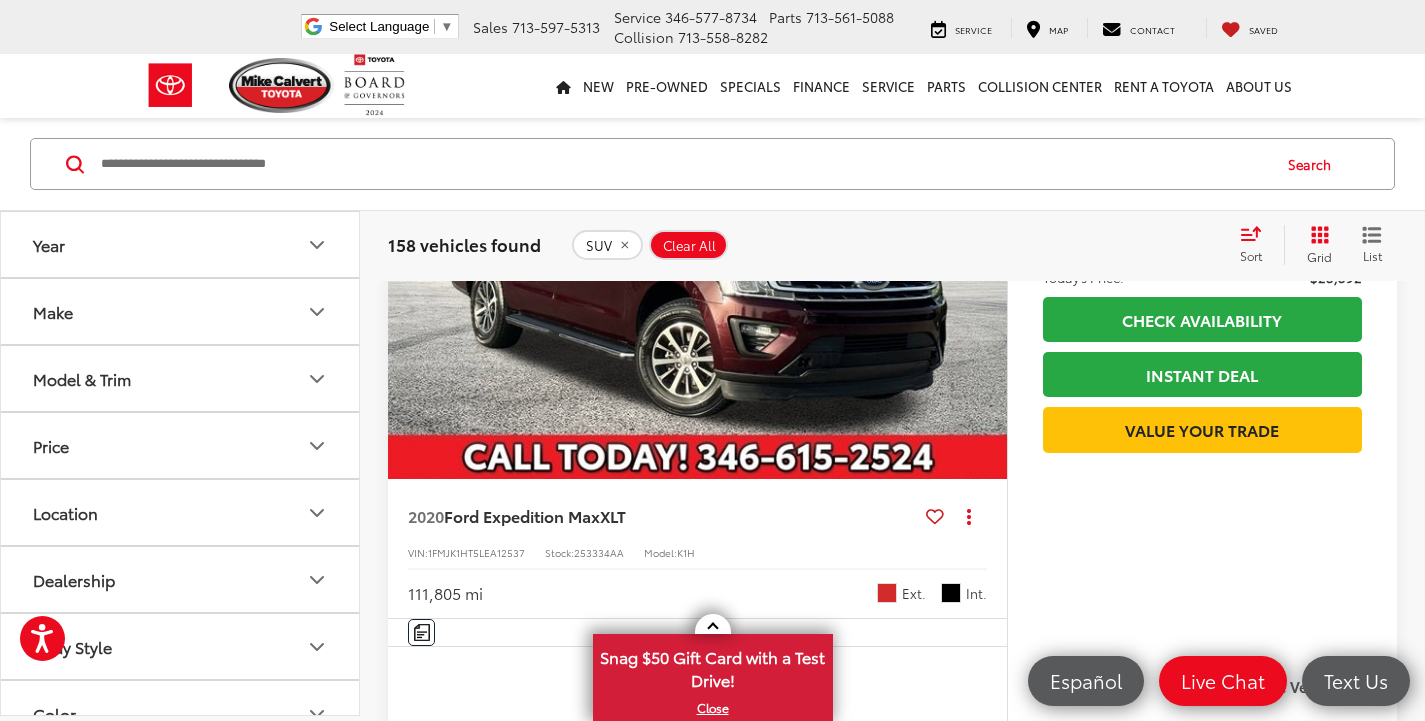 click at bounding box center [684, 164] 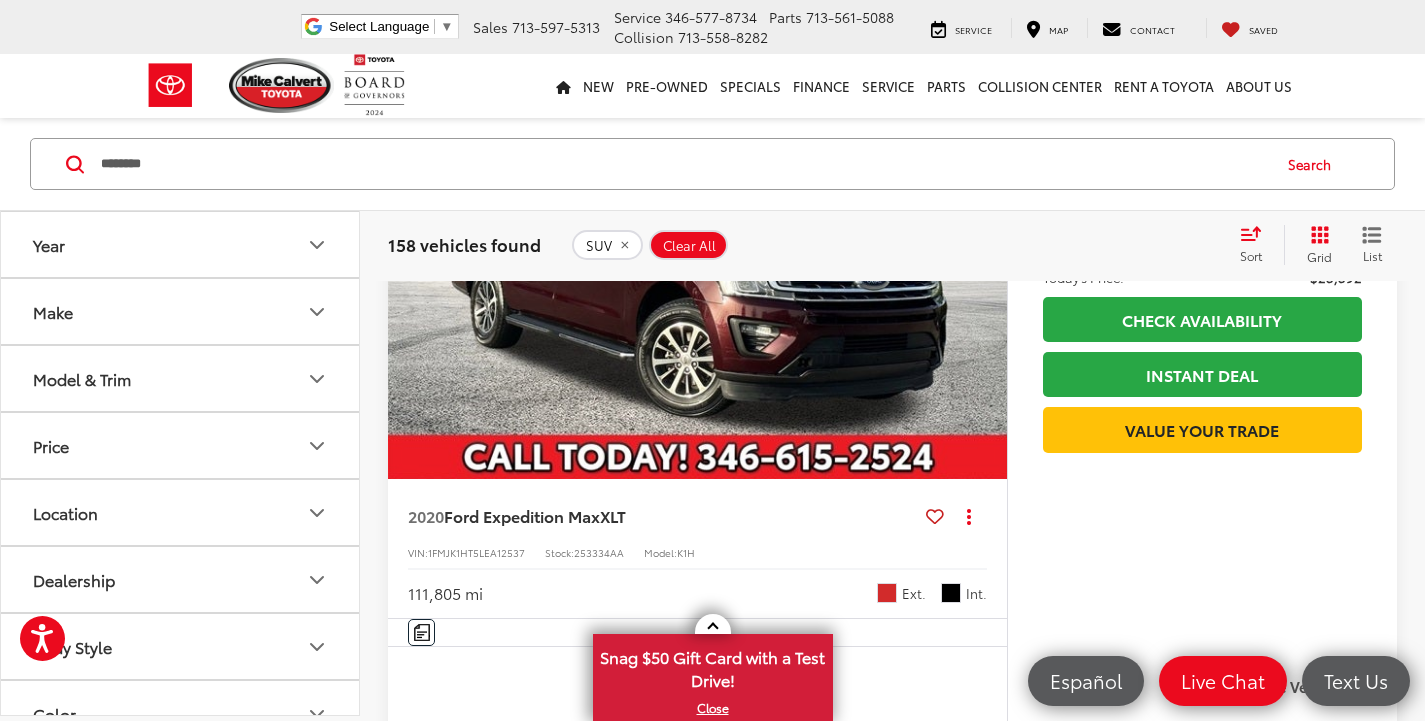 type on "********" 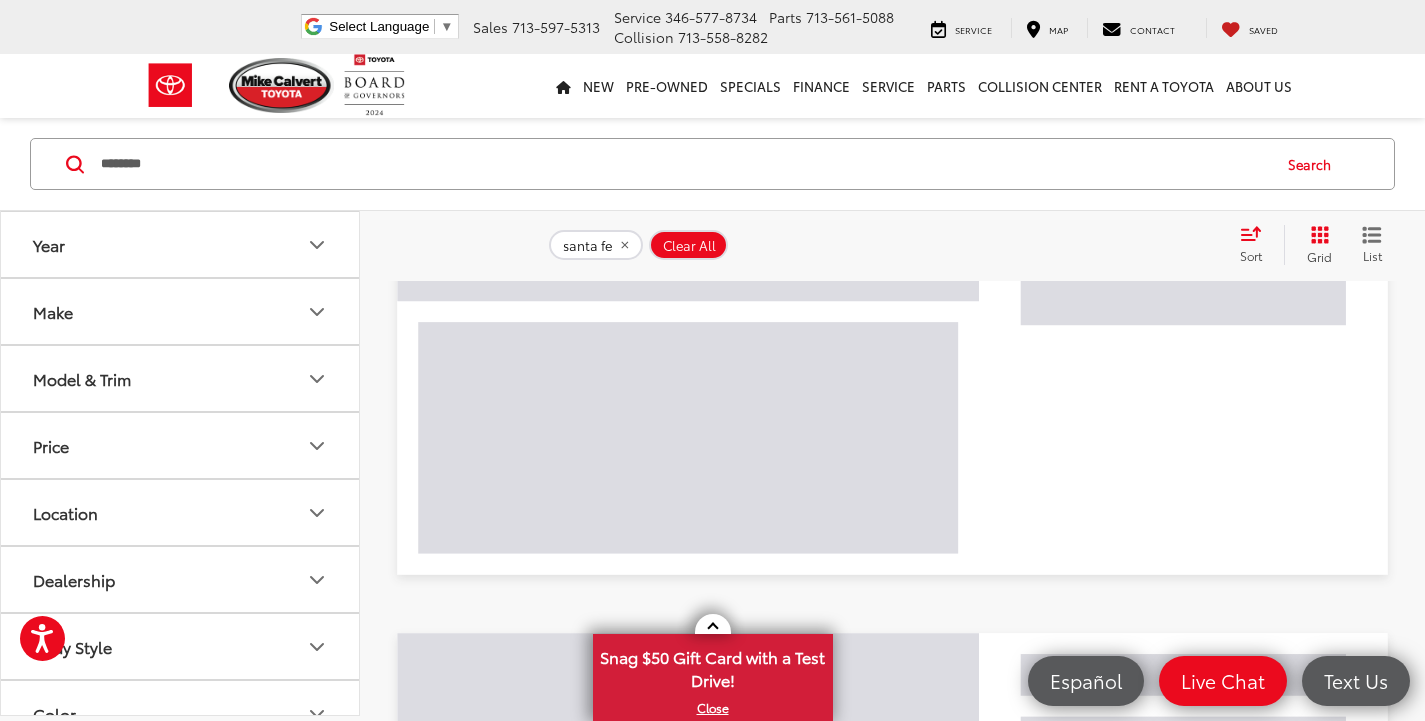 scroll, scrollTop: 129, scrollLeft: 0, axis: vertical 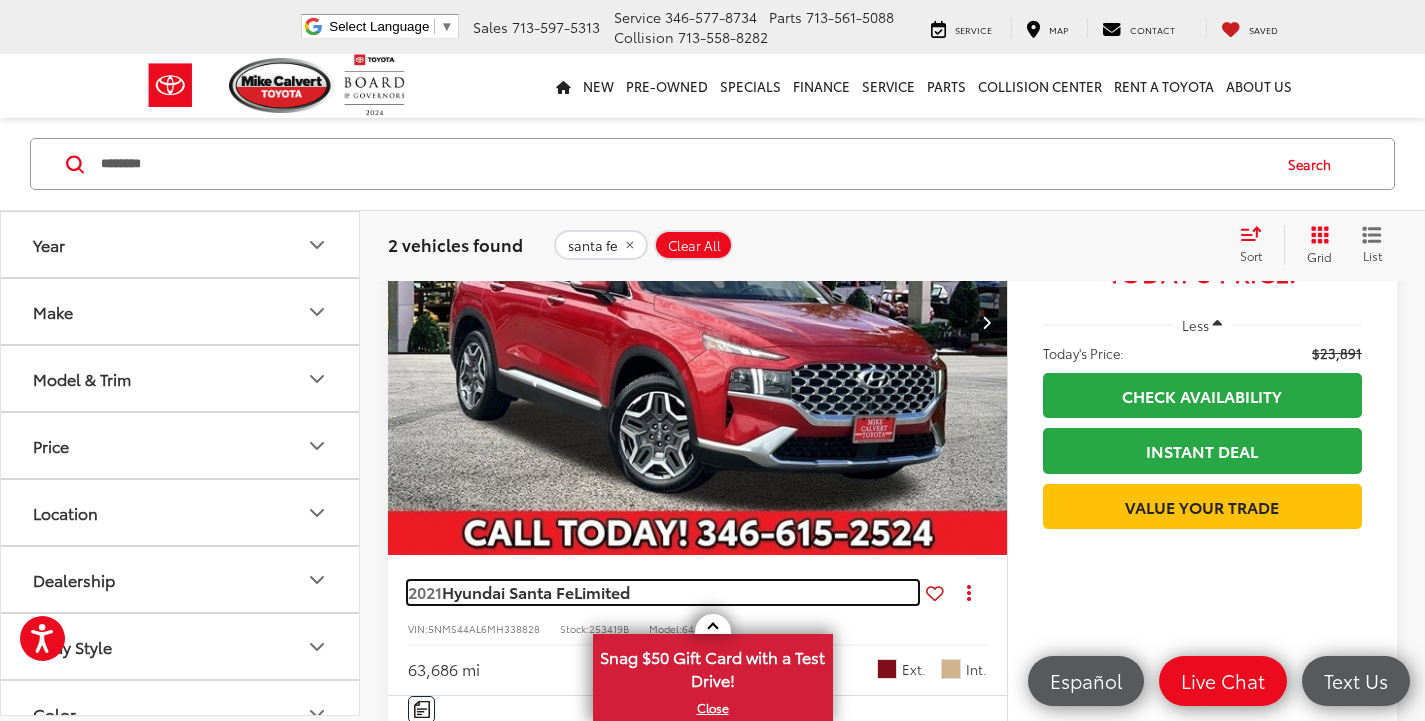 click on "Hyundai Santa Fe" at bounding box center [508, 591] 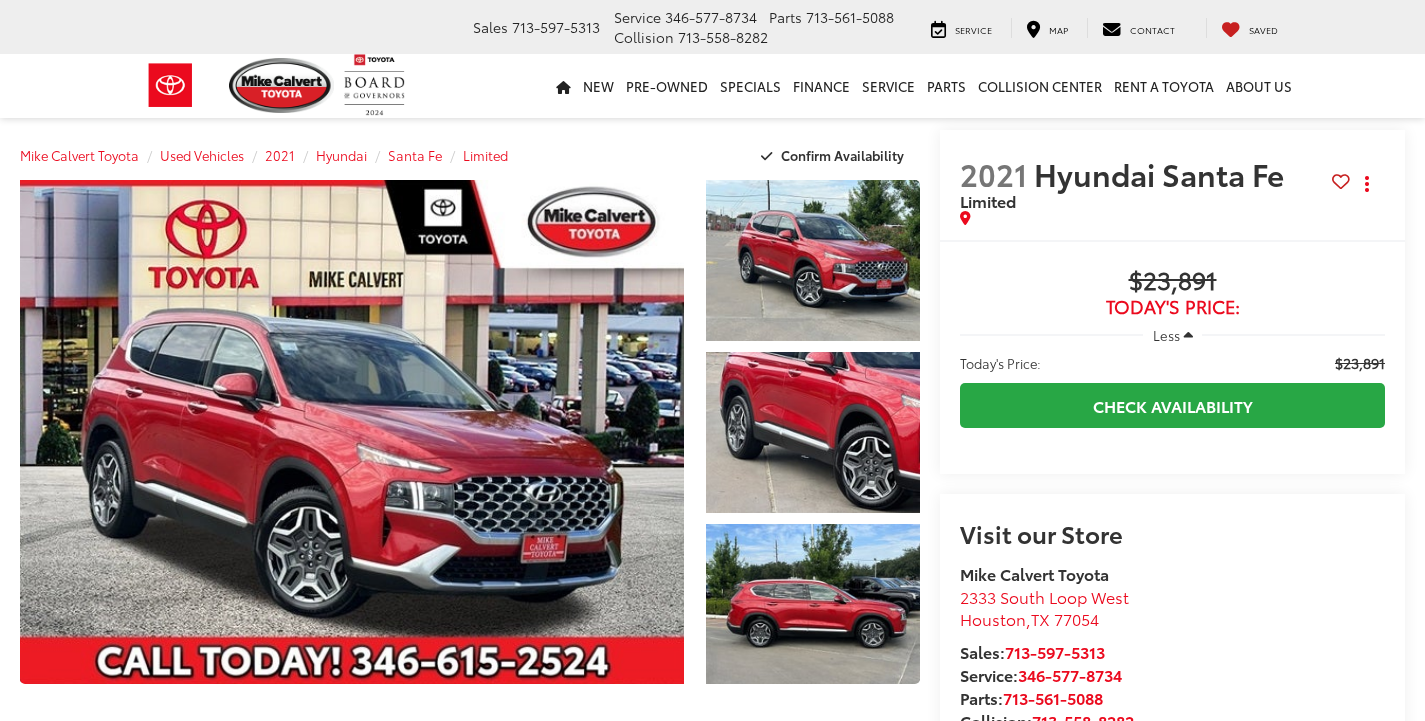 scroll, scrollTop: 0, scrollLeft: 0, axis: both 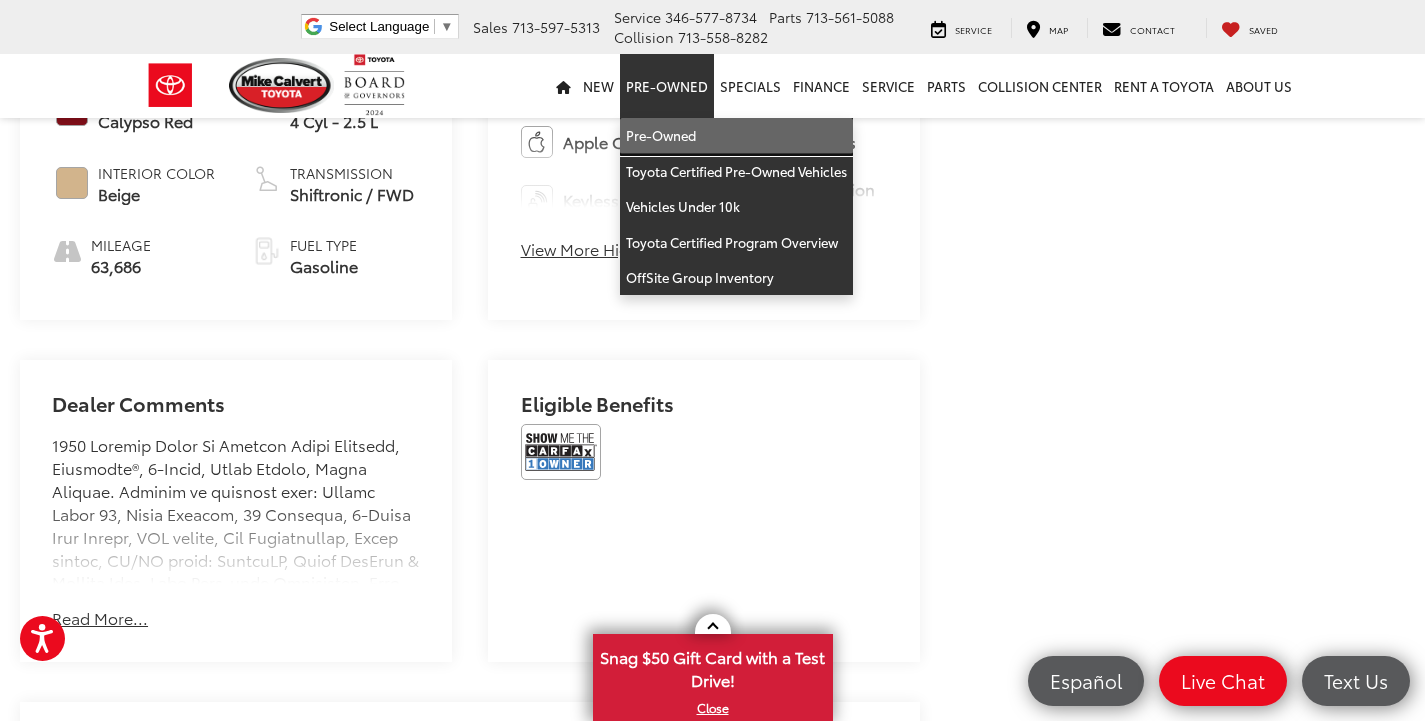 click on "Pre-Owned" at bounding box center [736, 136] 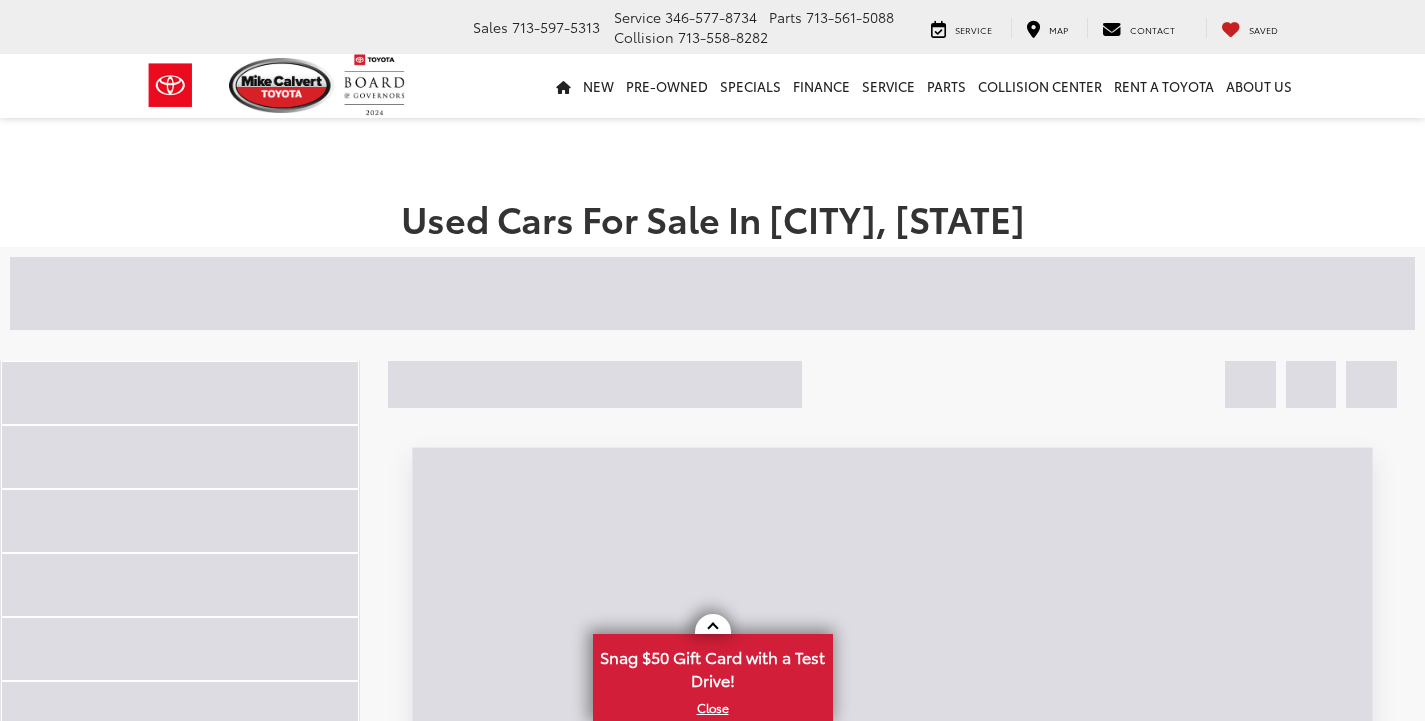 scroll, scrollTop: 0, scrollLeft: 0, axis: both 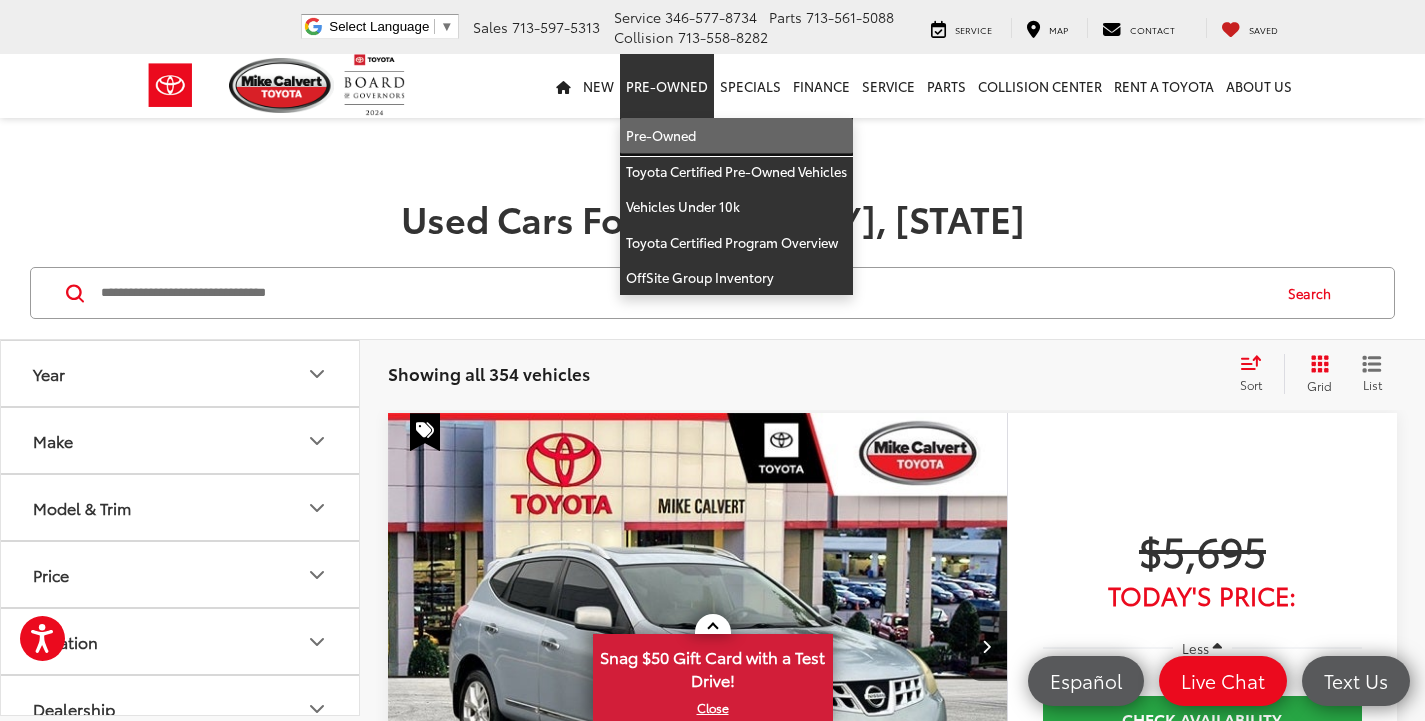 click on "Pre-Owned" at bounding box center [736, 136] 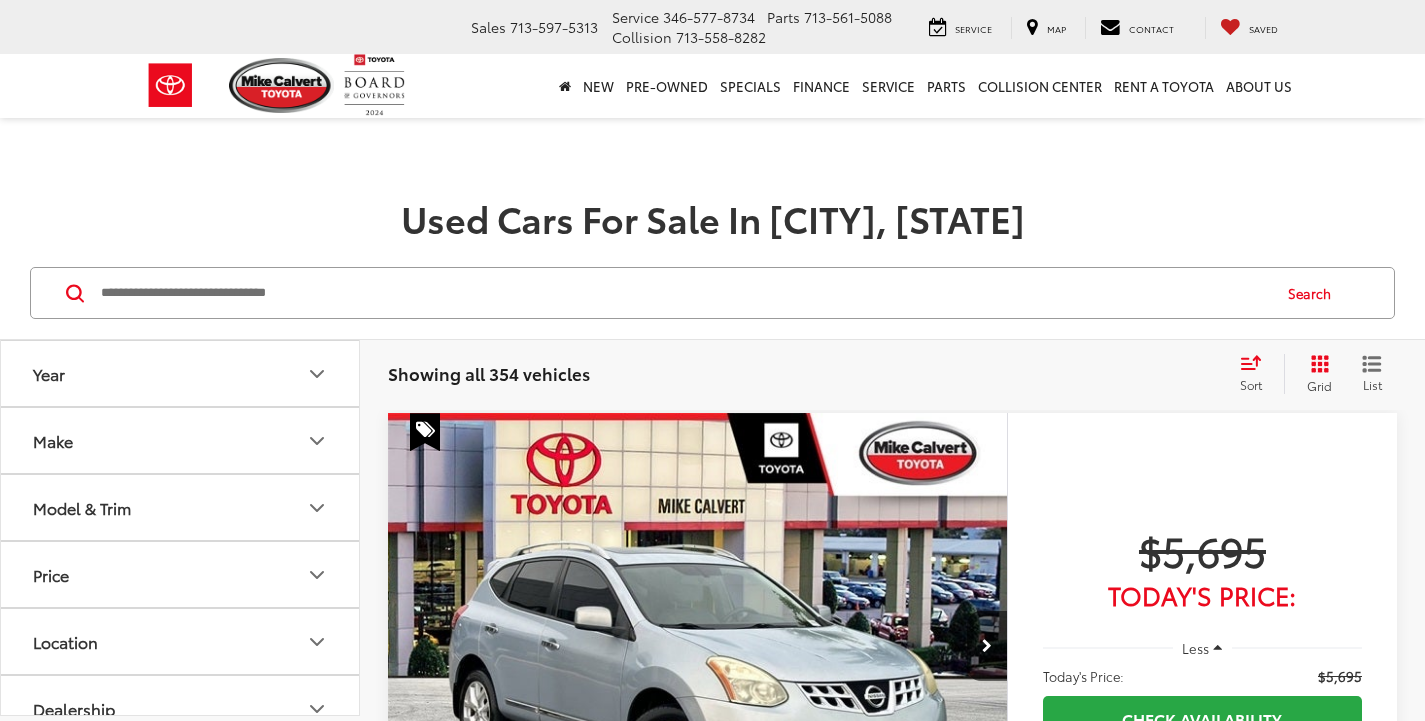scroll, scrollTop: 0, scrollLeft: 0, axis: both 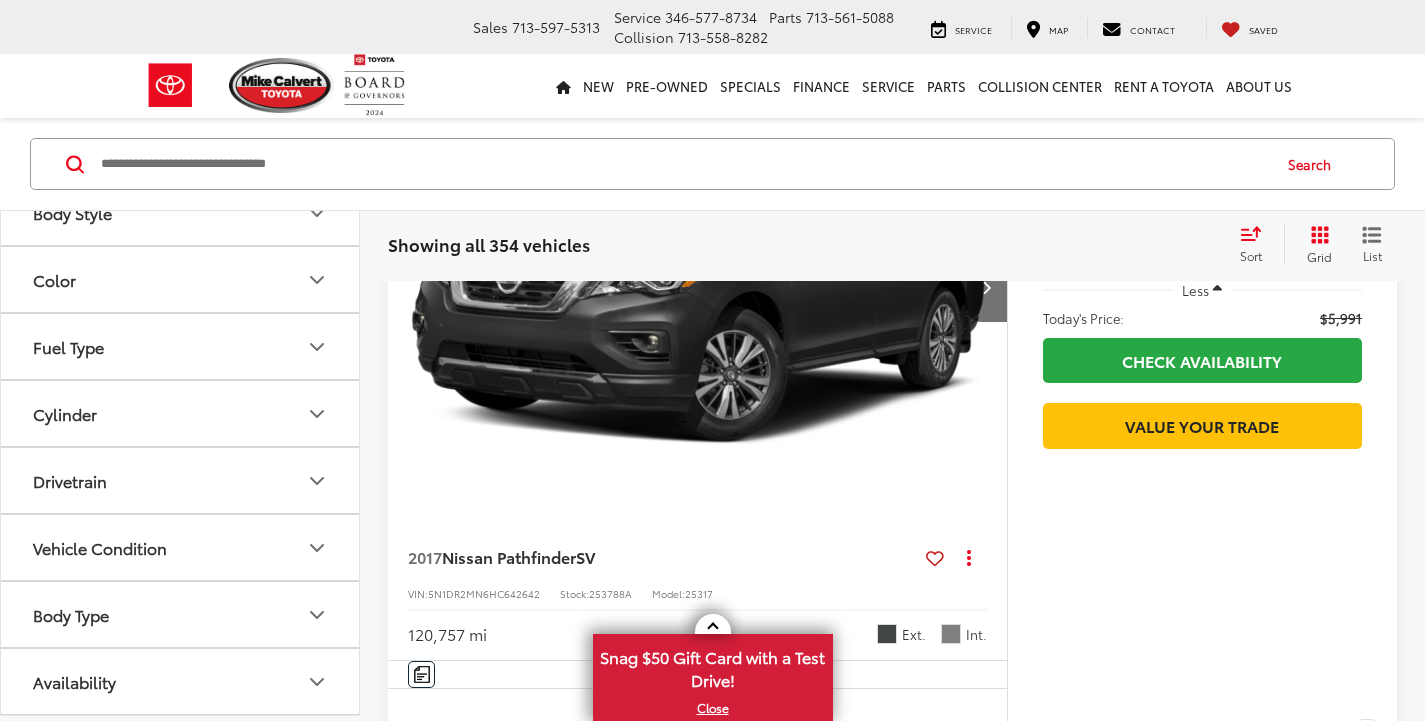 click on "Body Type" at bounding box center (181, 614) 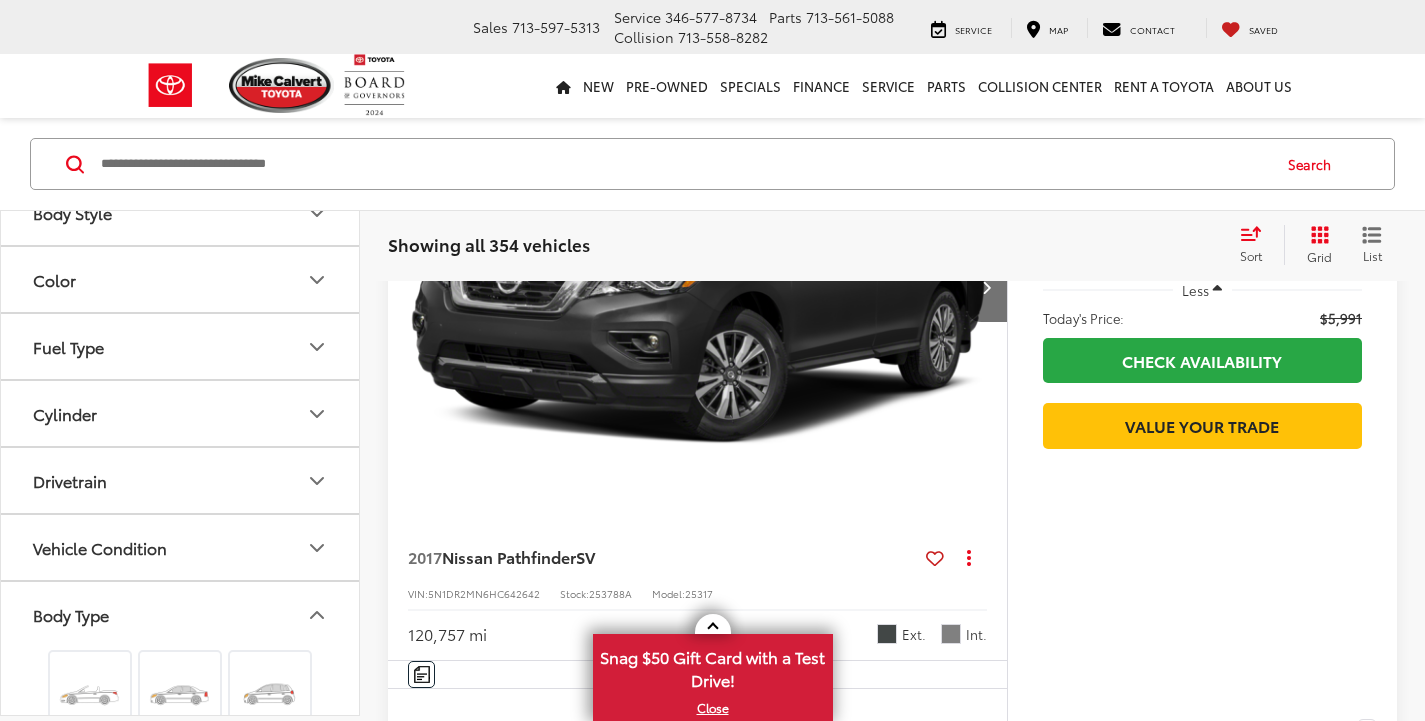 click on "Cylinder" at bounding box center [181, 413] 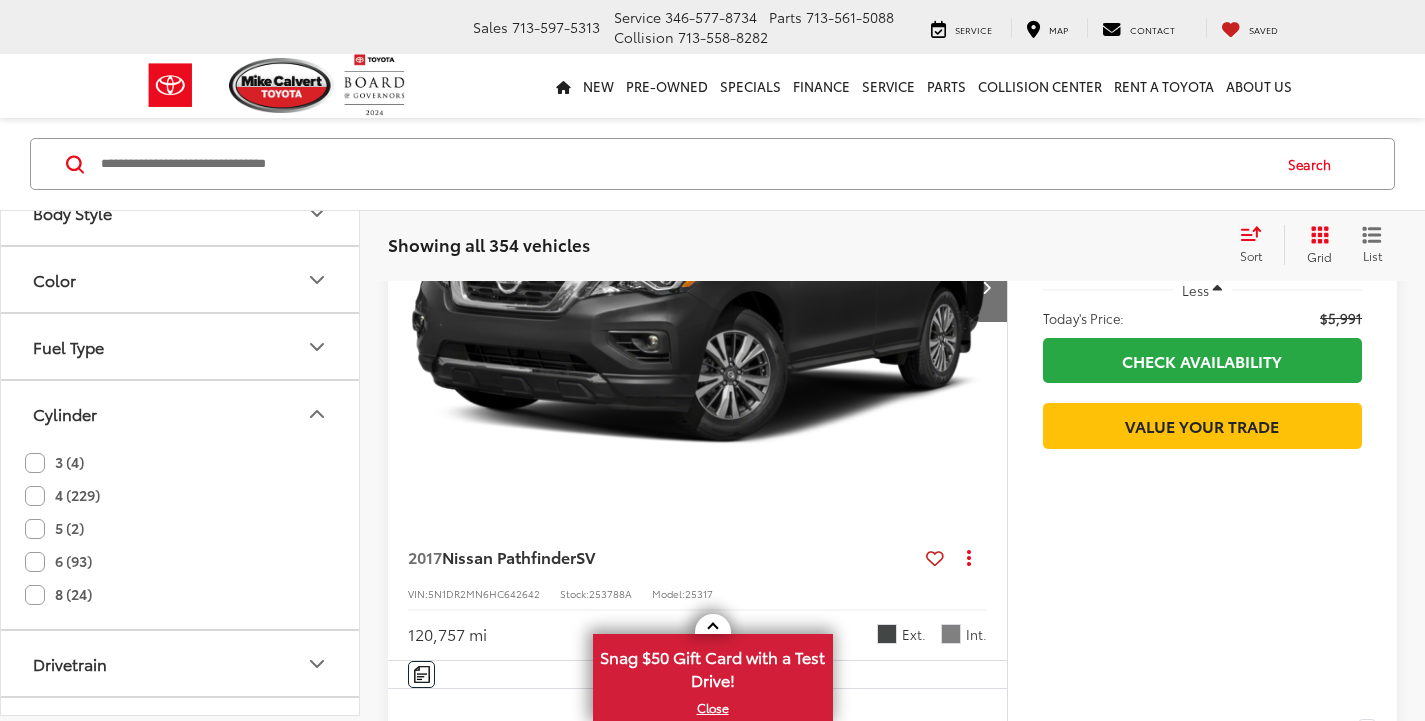 scroll, scrollTop: 0, scrollLeft: 0, axis: both 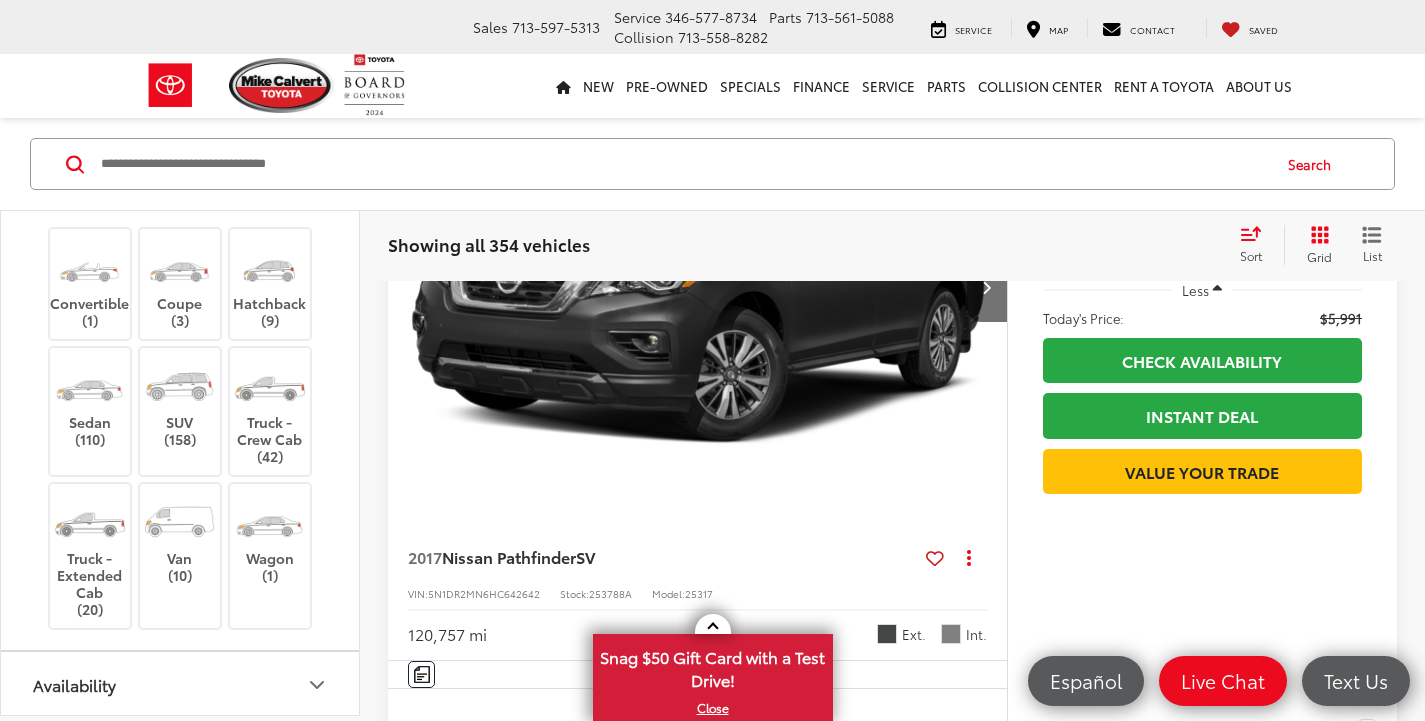 click on "SUV   (158)" at bounding box center (180, 403) 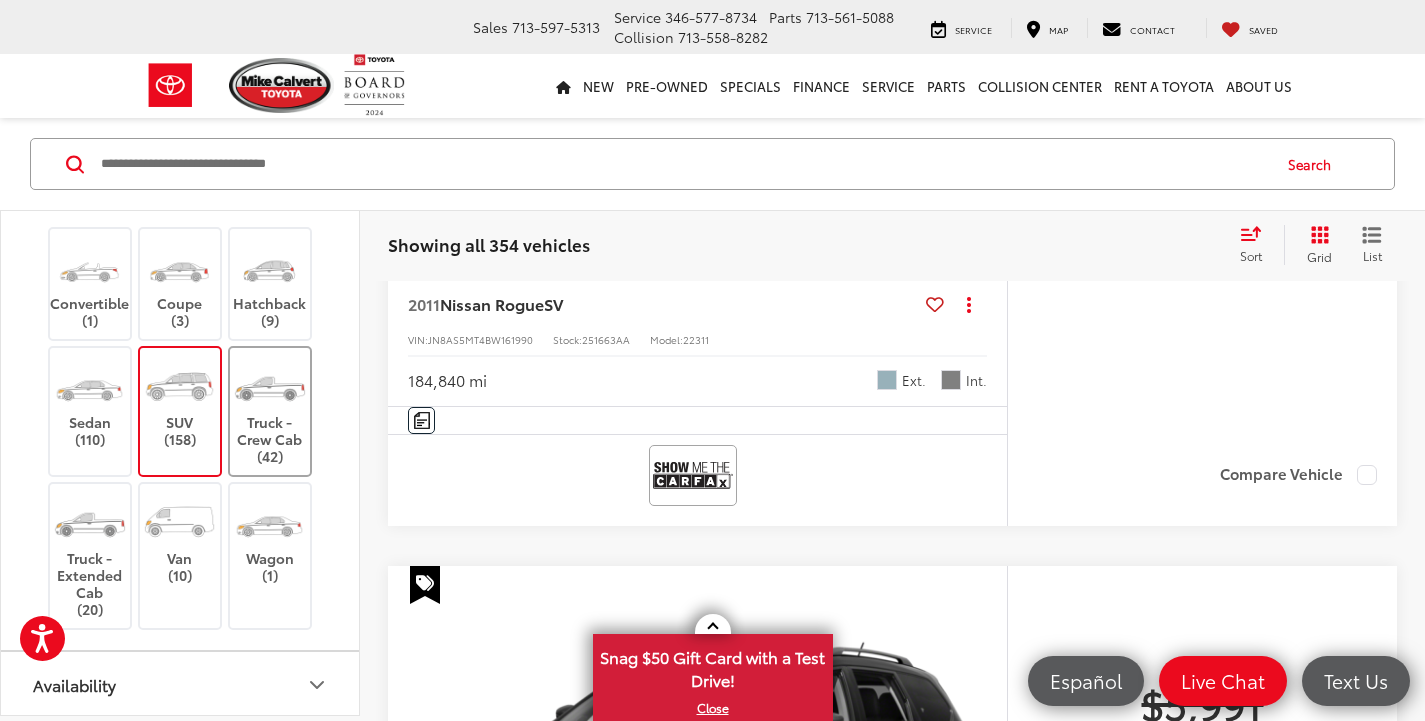 scroll, scrollTop: 129, scrollLeft: 0, axis: vertical 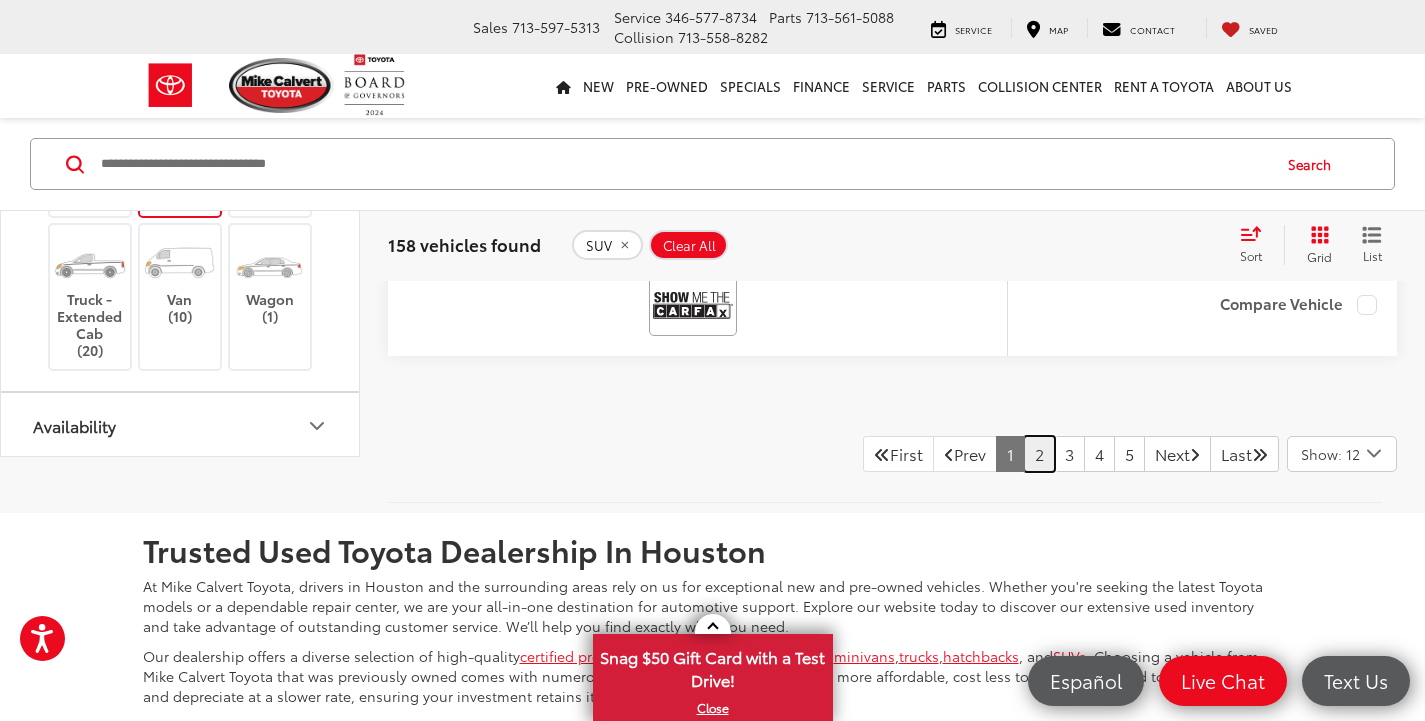 drag, startPoint x: 1010, startPoint y: 462, endPoint x: 1036, endPoint y: 474, distance: 28.635643 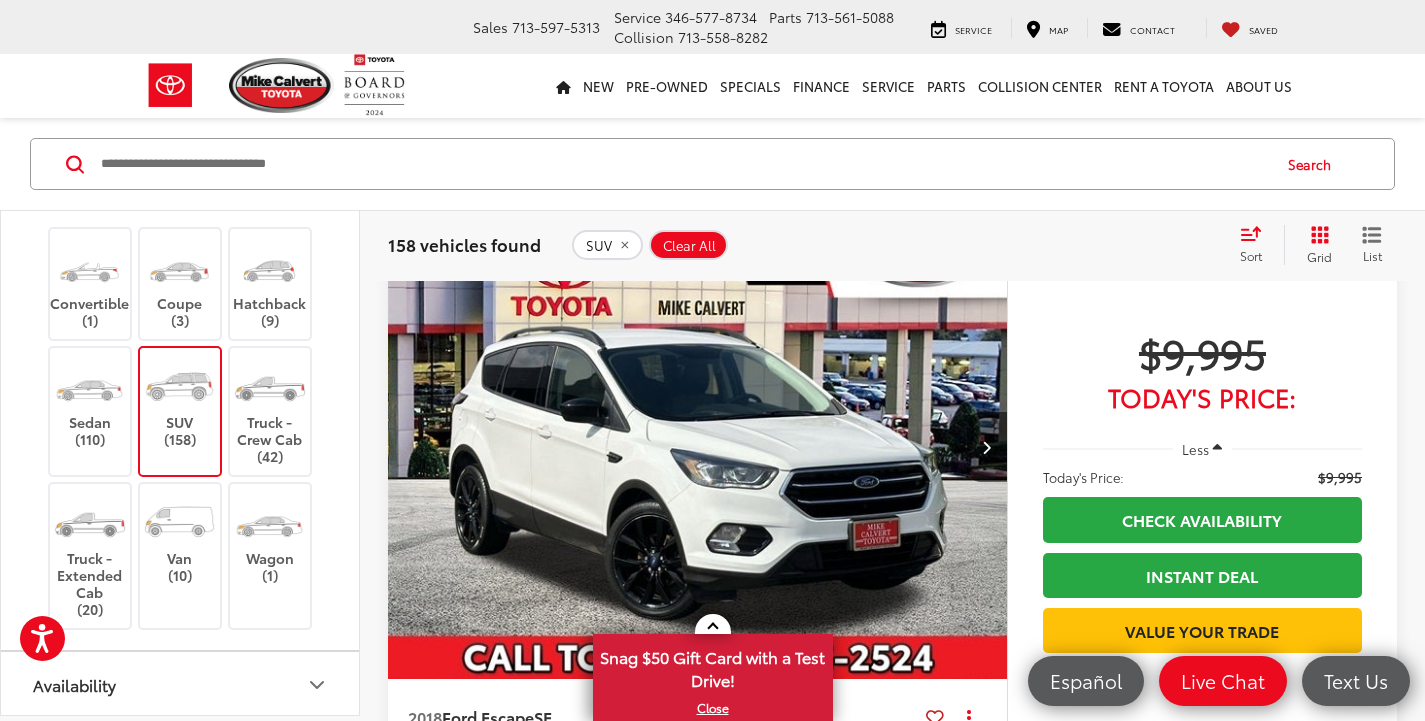 scroll, scrollTop: 3904, scrollLeft: 0, axis: vertical 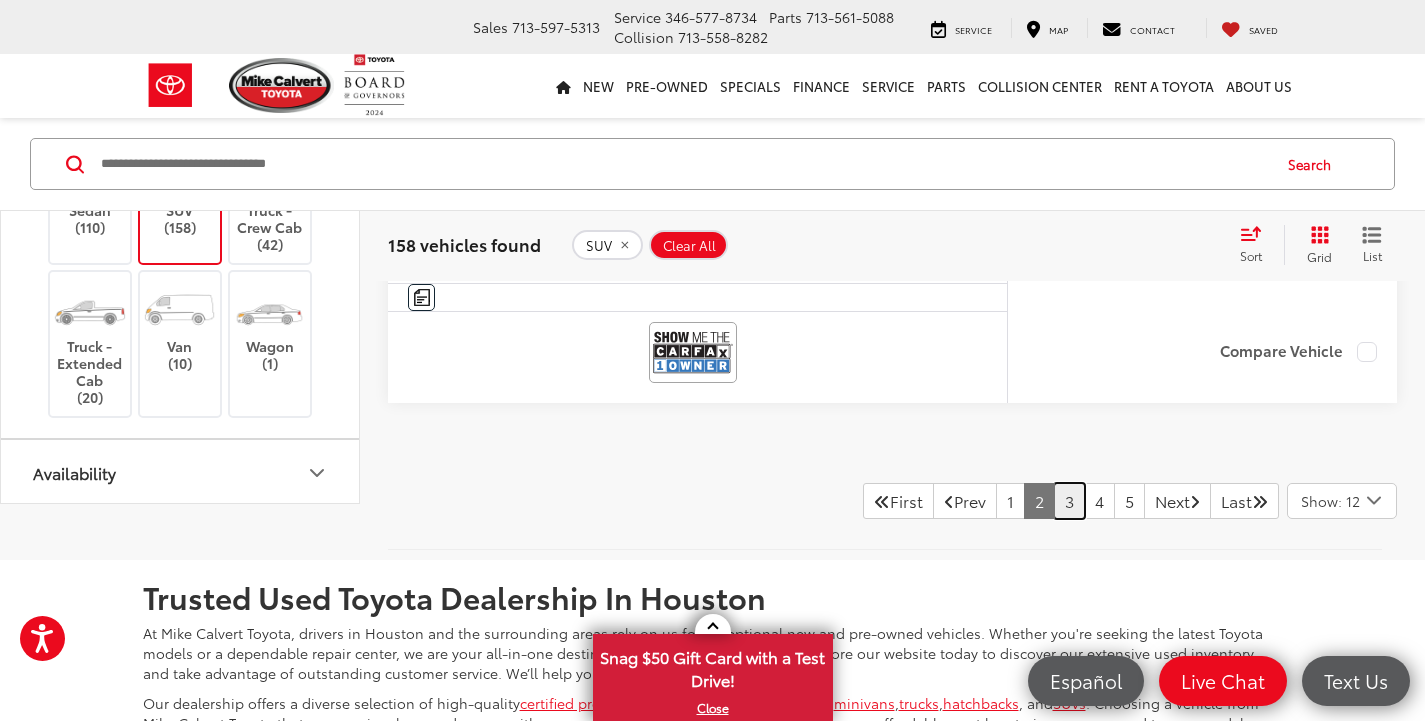 click on "3" at bounding box center [1069, 501] 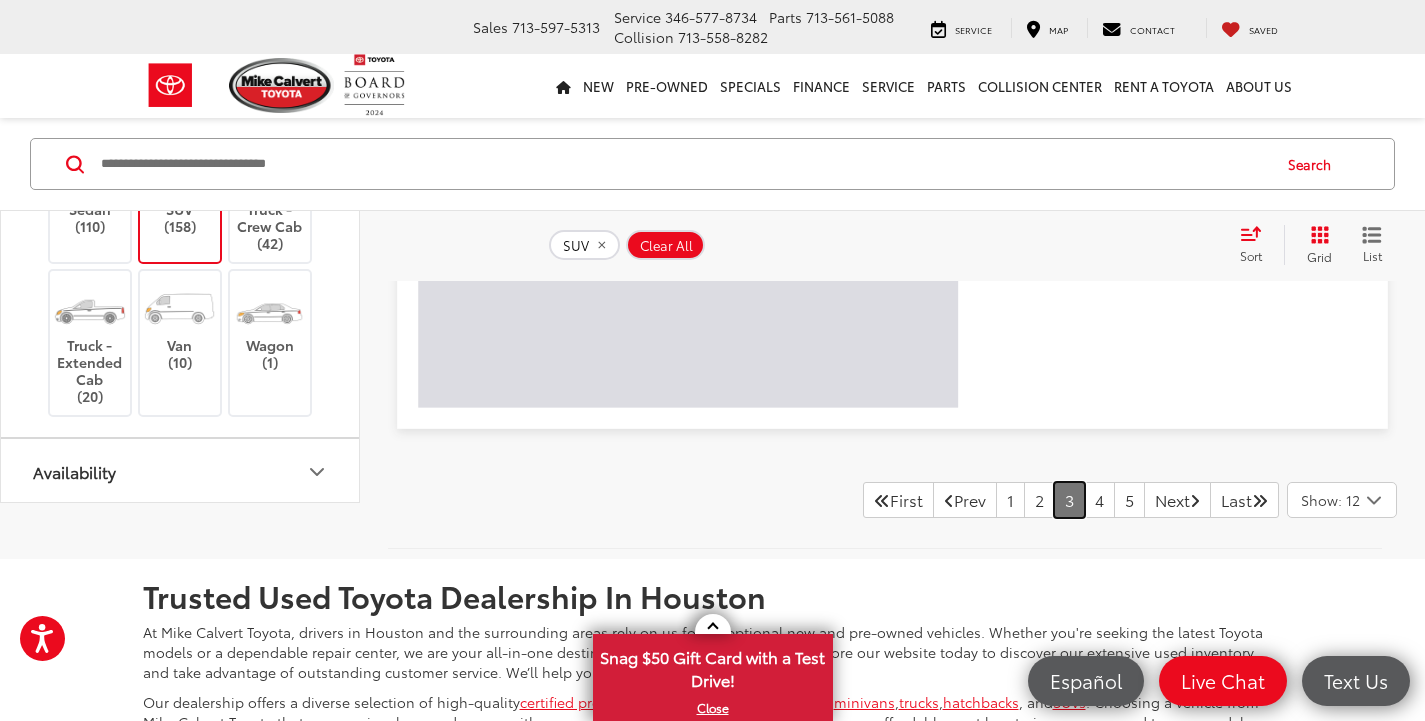 scroll, scrollTop: 375, scrollLeft: 0, axis: vertical 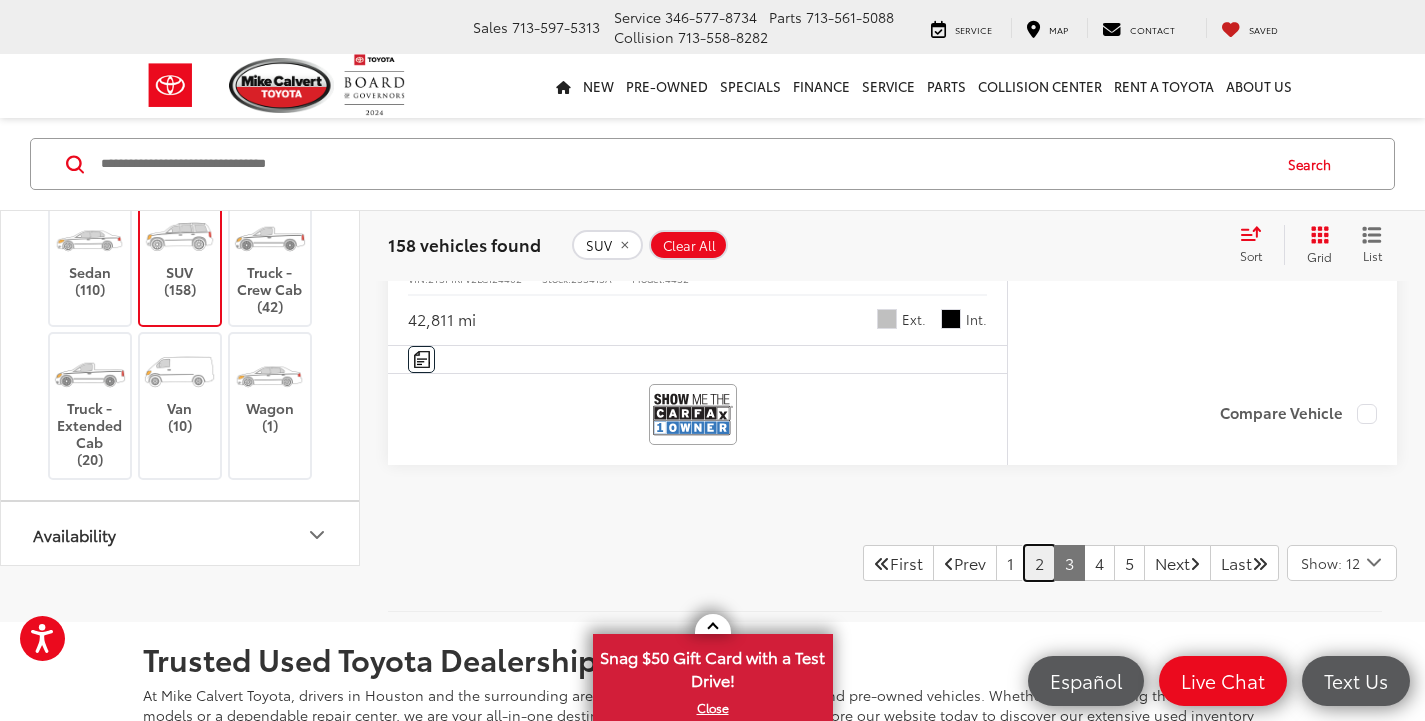 click on "2" at bounding box center (1039, 563) 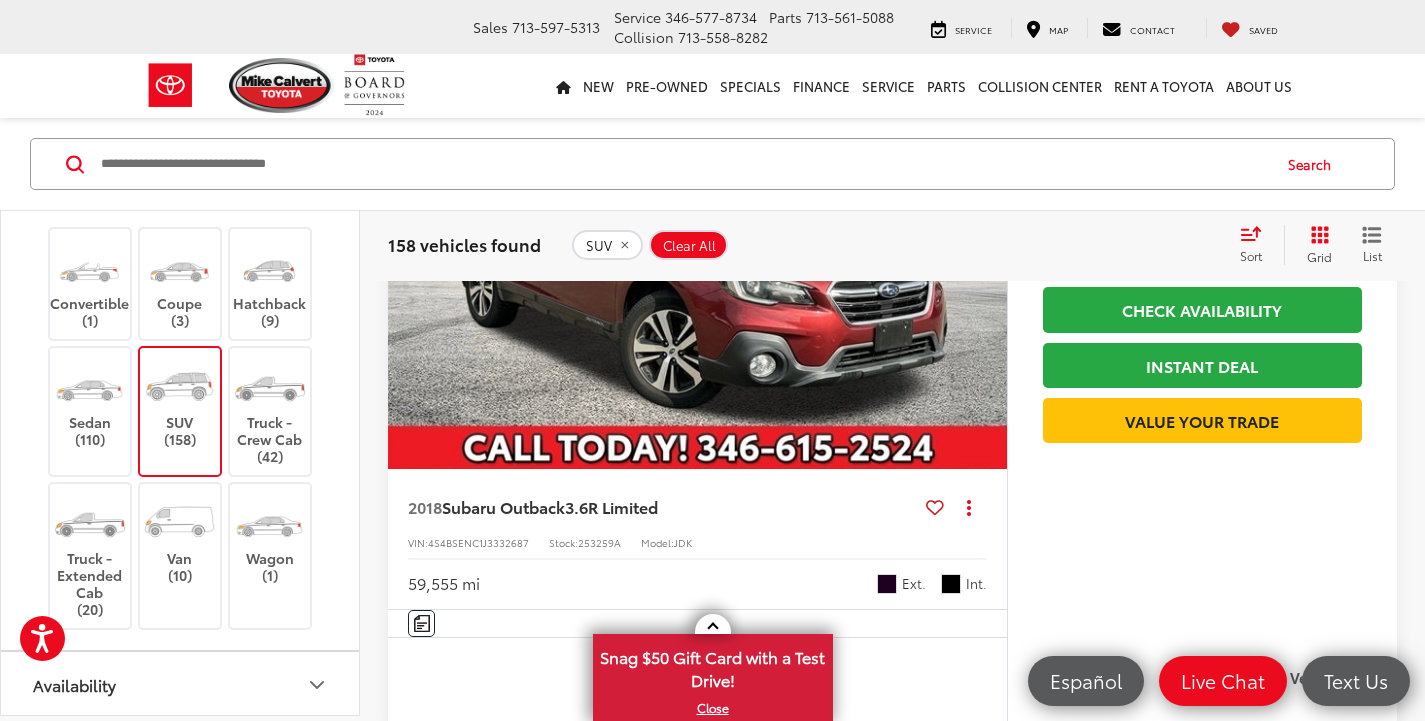 scroll, scrollTop: 4962, scrollLeft: 0, axis: vertical 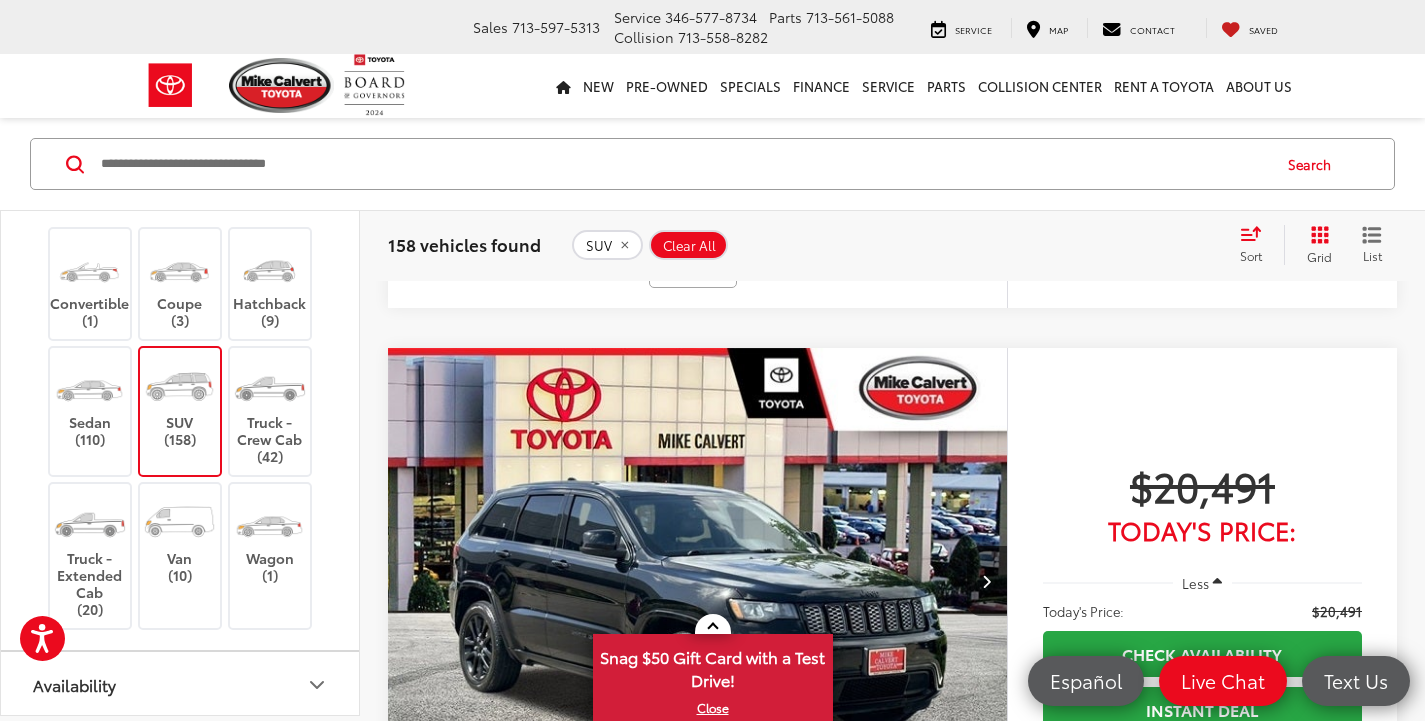 click at bounding box center [684, 164] 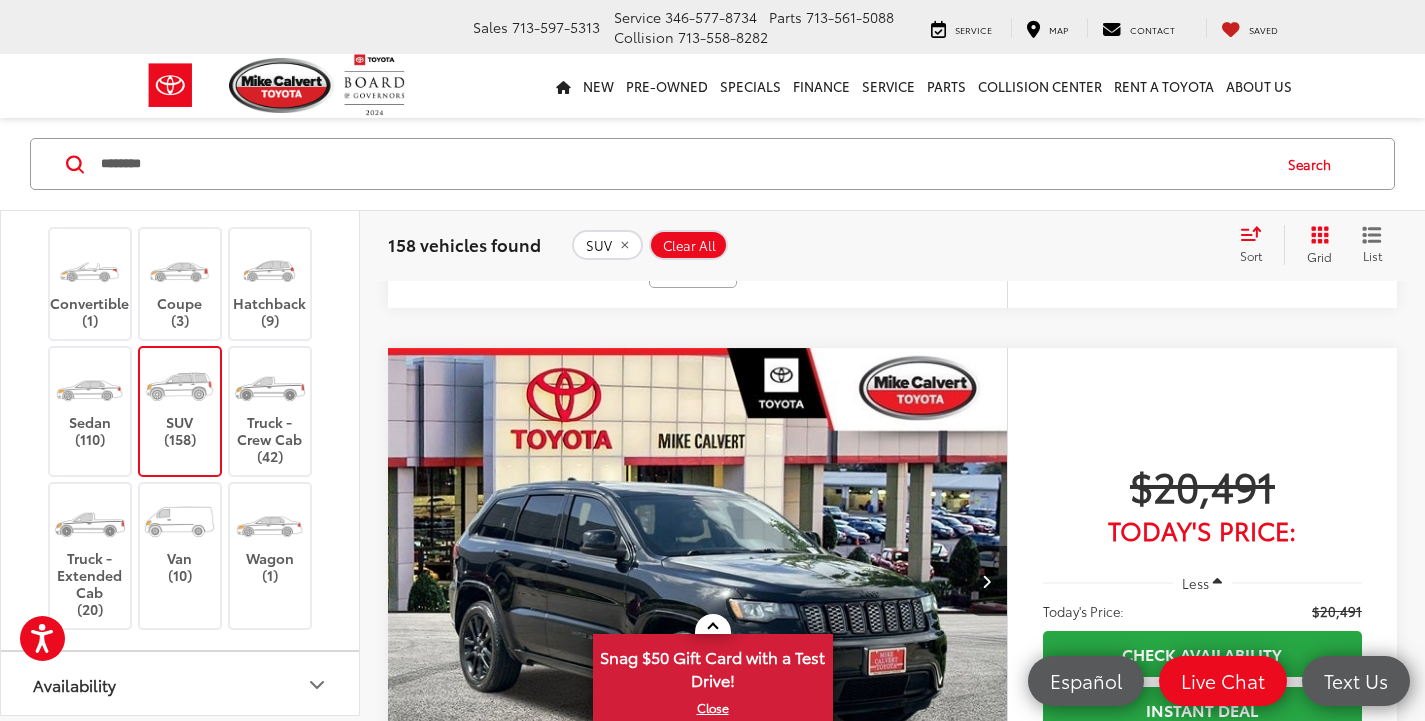 type on "********" 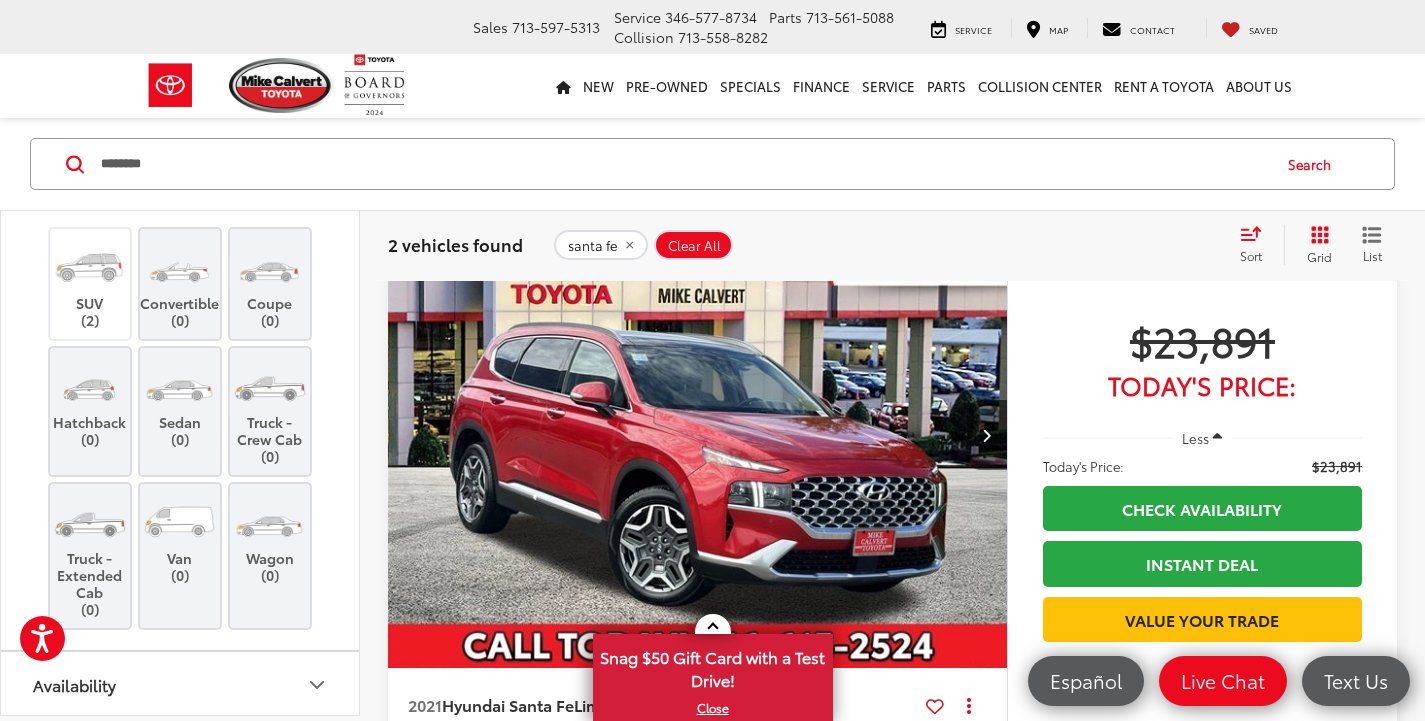 scroll, scrollTop: 970, scrollLeft: 0, axis: vertical 